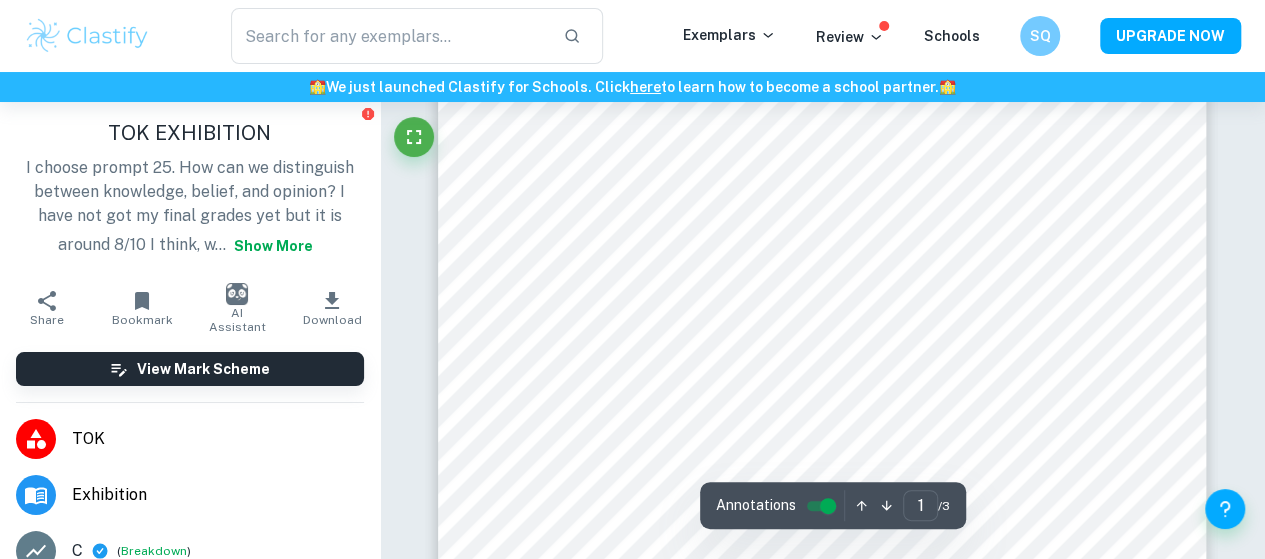 scroll, scrollTop: 374, scrollLeft: 0, axis: vertical 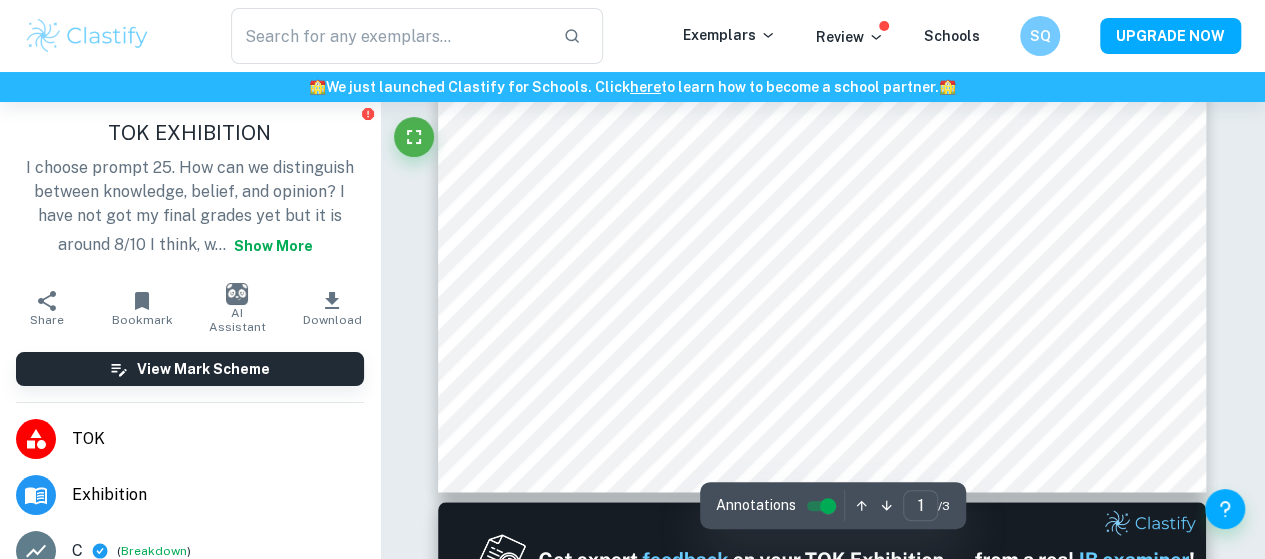 type on "2" 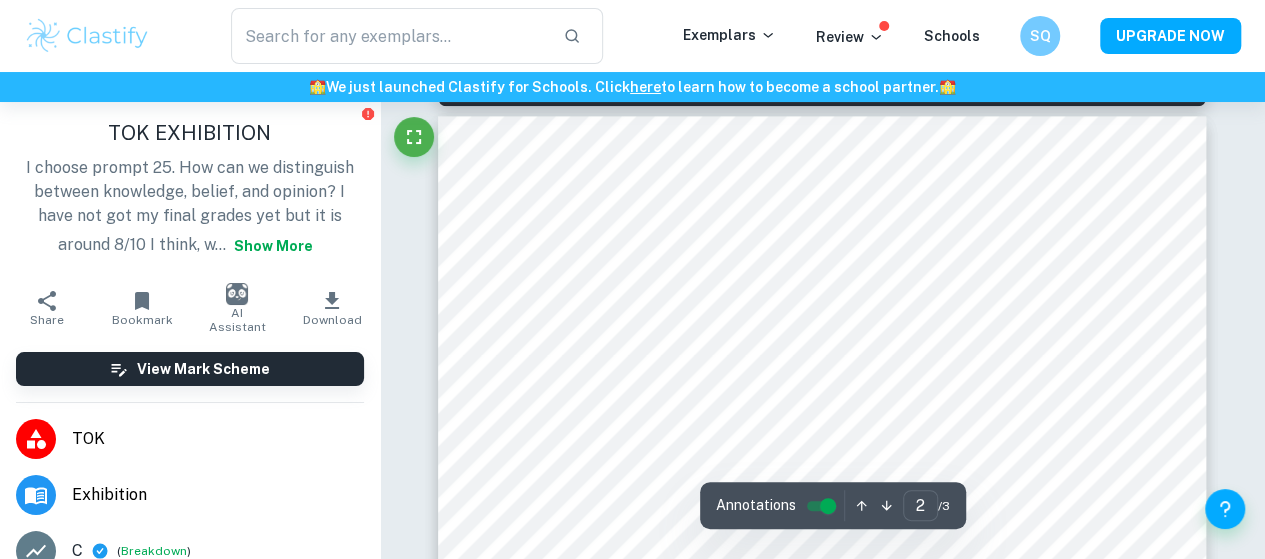 scroll, scrollTop: 1228, scrollLeft: 0, axis: vertical 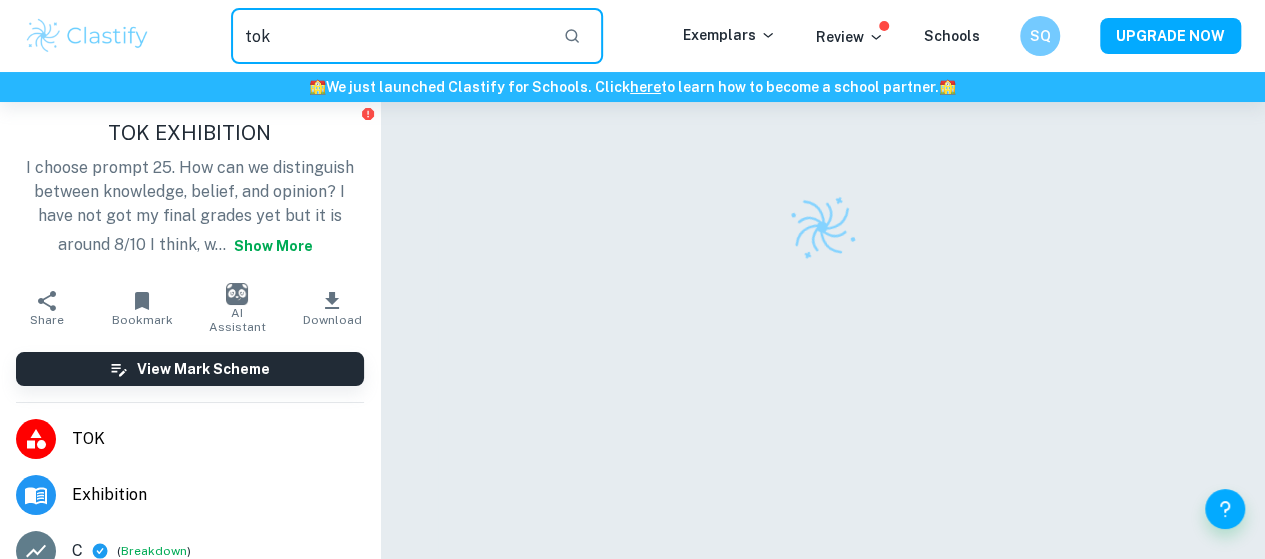 type on "tok" 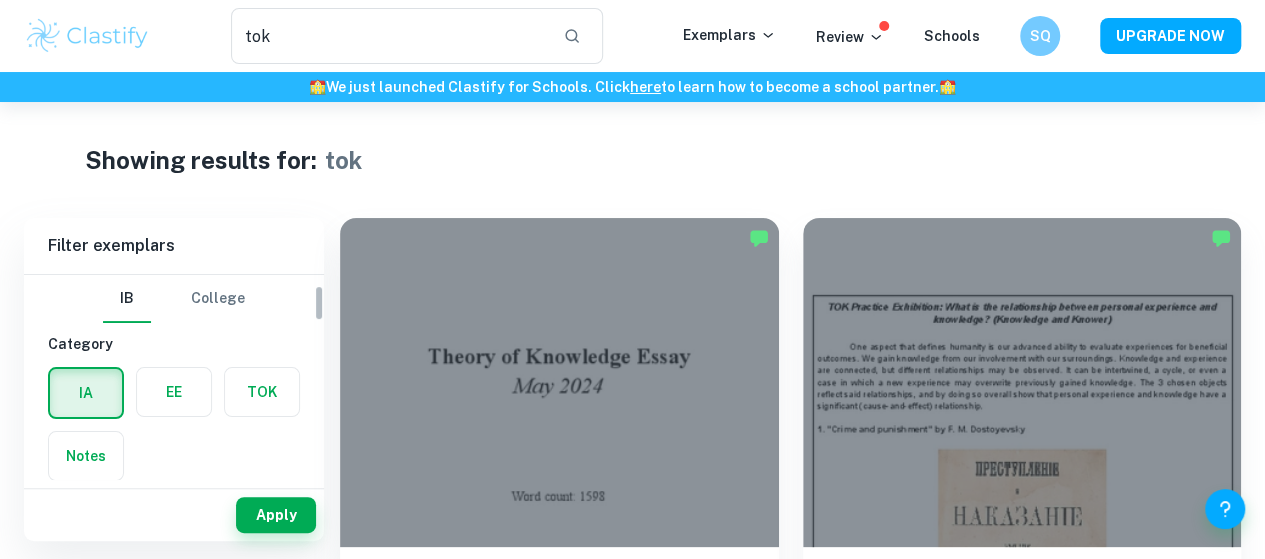 scroll, scrollTop: 81, scrollLeft: 0, axis: vertical 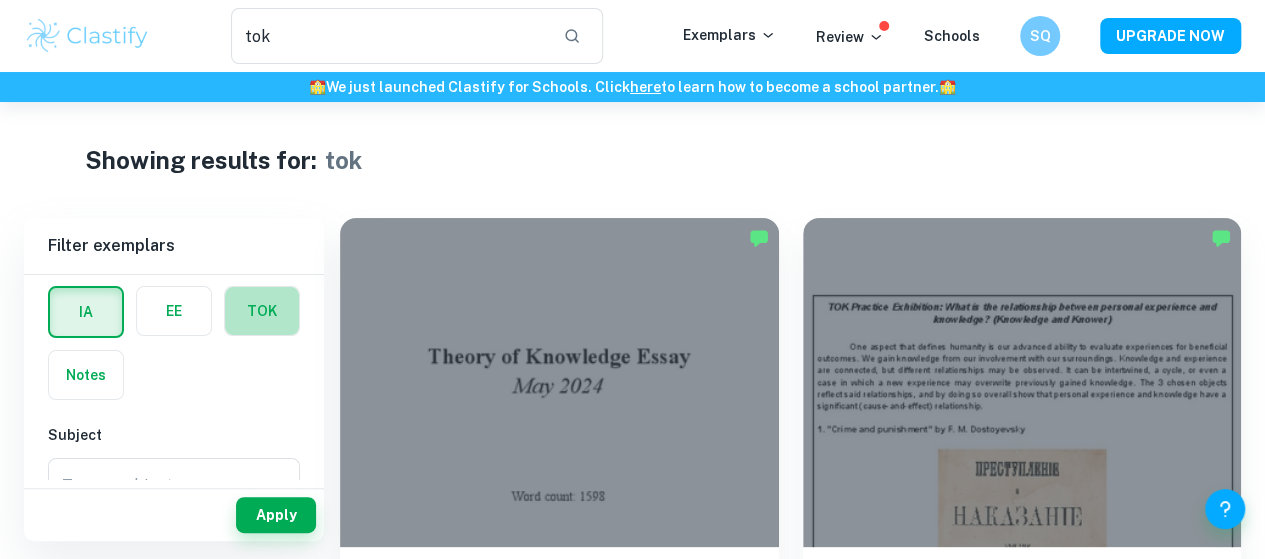 click at bounding box center [262, 311] 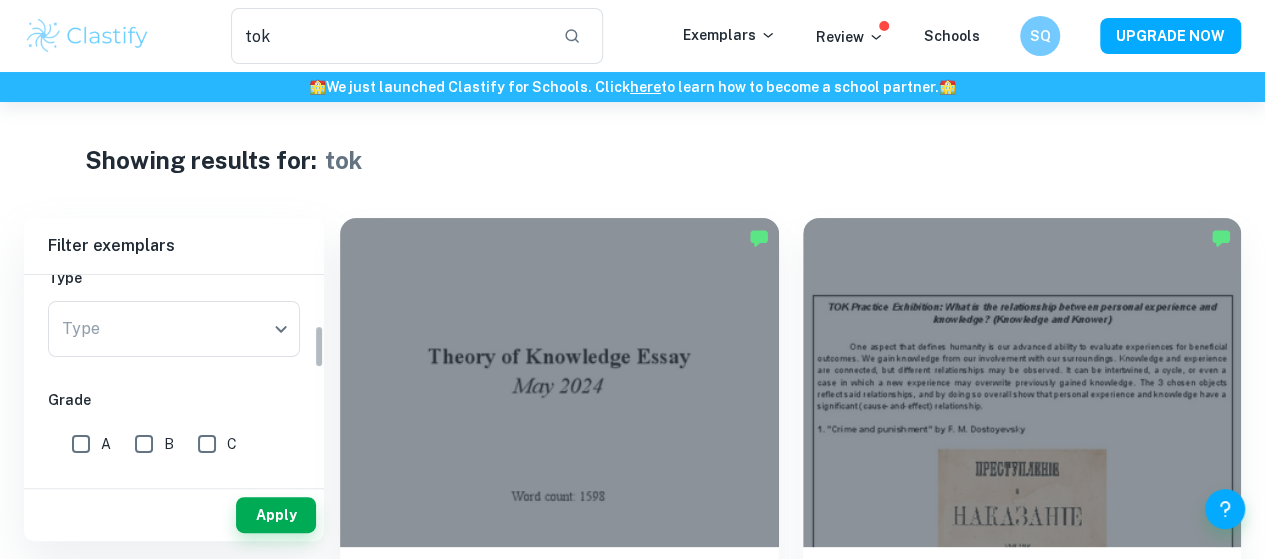scroll, scrollTop: 237, scrollLeft: 0, axis: vertical 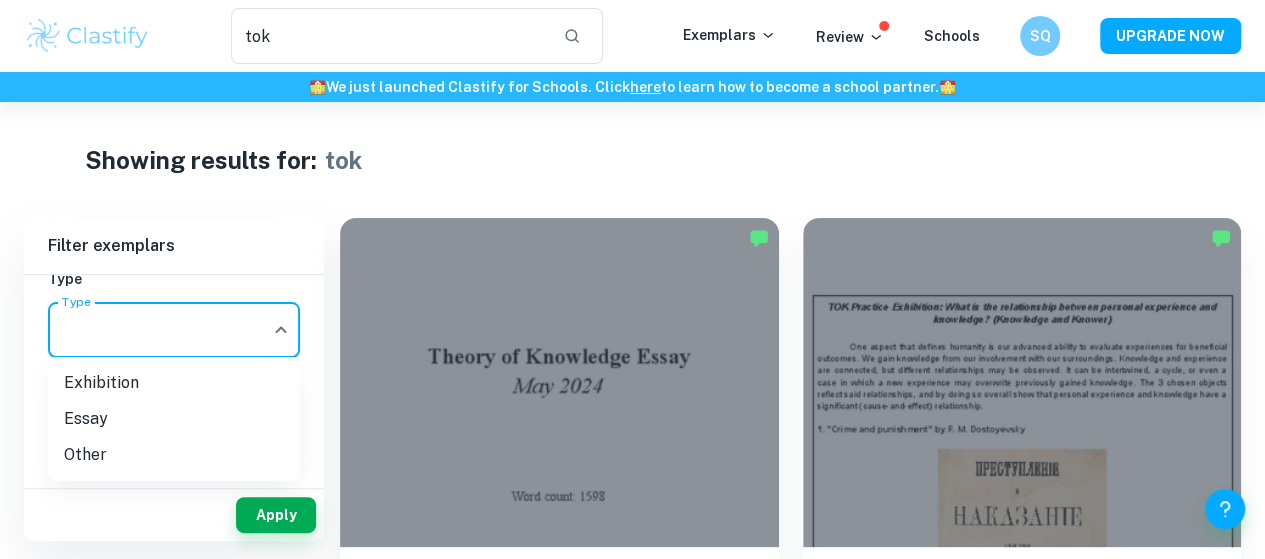 click on "We value your privacy We use cookies to enhance your browsing experience, serve personalised ads or content, and analyse our traffic. By clicking "Accept All", you consent to our use of cookies.   Cookie Policy Customise   Reject All   Accept All   Customise Consent Preferences   We use cookies to help you navigate efficiently and perform certain functions. You will find detailed information about all cookies under each consent category below. The cookies that are categorised as "Necessary" are stored on your browser as they are essential for enabling the basic functionalities of the site. ...  Show more For more information on how Google's third-party cookies operate and handle your data, see:   Google Privacy Policy Necessary Always Active Necessary cookies are required to enable the basic features of this site, such as providing secure log-in or adjusting your consent preferences. These cookies do not store any personally identifiable data. Functional Analytics Performance Advertisement Uncategorised" at bounding box center (632, 381) 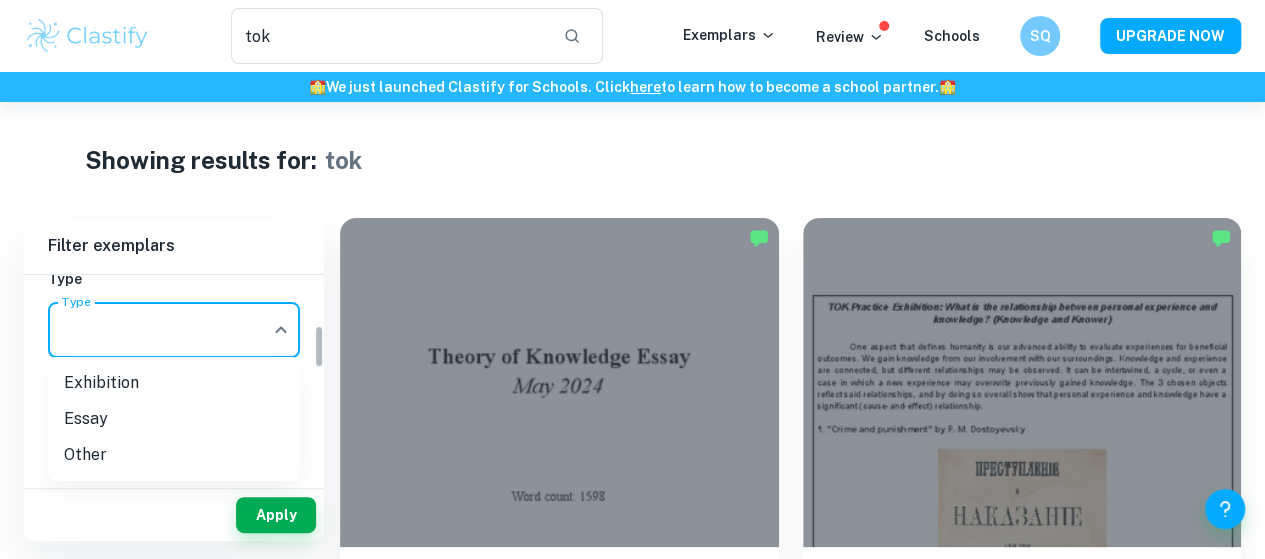 click on "We value your privacy We use cookies to enhance your browsing experience, serve personalised ads or content, and analyse our traffic. By clicking "Accept All", you consent to our use of cookies.   Cookie Policy Customise   Reject All   Accept All   Customise Consent Preferences   We use cookies to help you navigate efficiently and perform certain functions. You will find detailed information about all cookies under each consent category below. The cookies that are categorised as "Necessary" are stored on your browser as they are essential for enabling the basic functionalities of the site. ...  Show more For more information on how Google's third-party cookies operate and handle your data, see:   Google Privacy Policy Necessary Always Active Necessary cookies are required to enable the basic features of this site, such as providing secure log-in or adjusting your consent preferences. These cookies do not store any personally identifiable data. Functional Analytics Performance Advertisement Uncategorised" at bounding box center (632, 381) 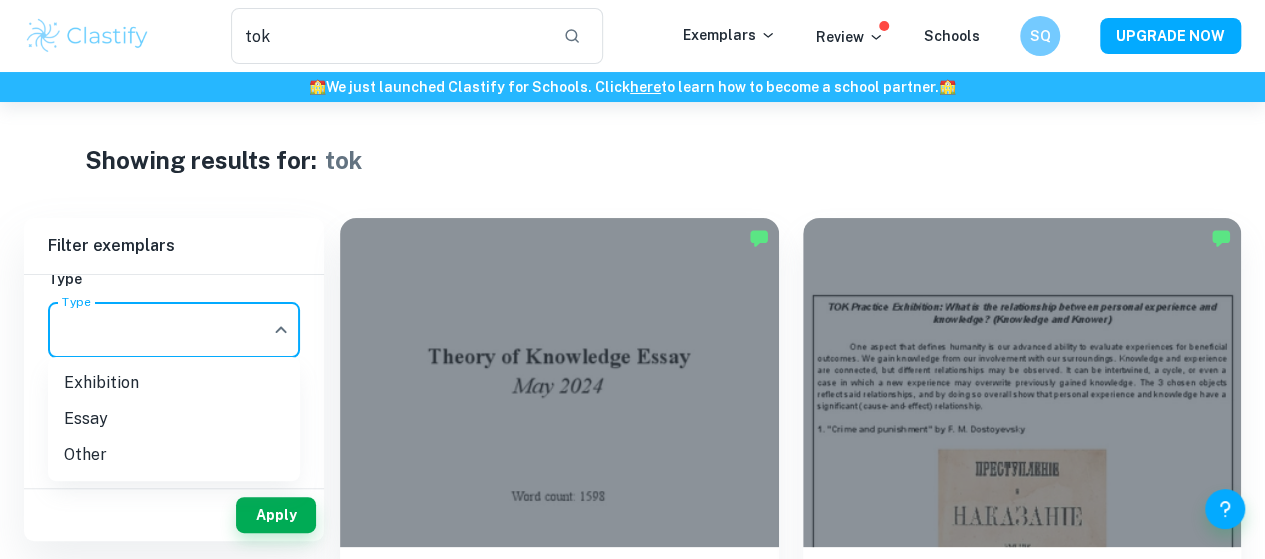 click on "Exhibition" at bounding box center [174, 383] 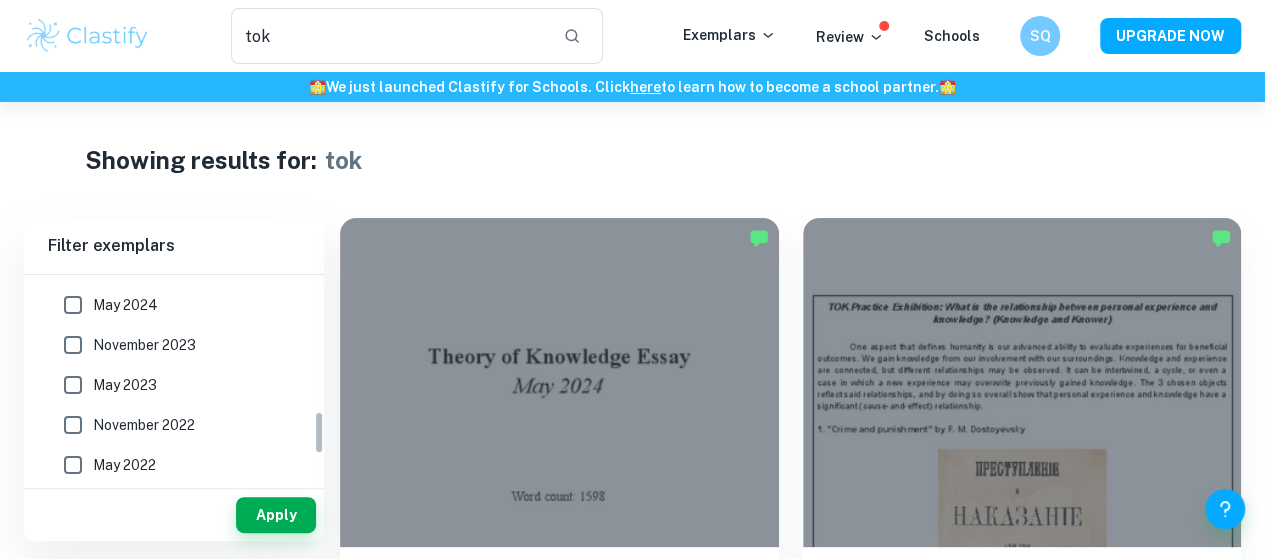 scroll, scrollTop: 759, scrollLeft: 0, axis: vertical 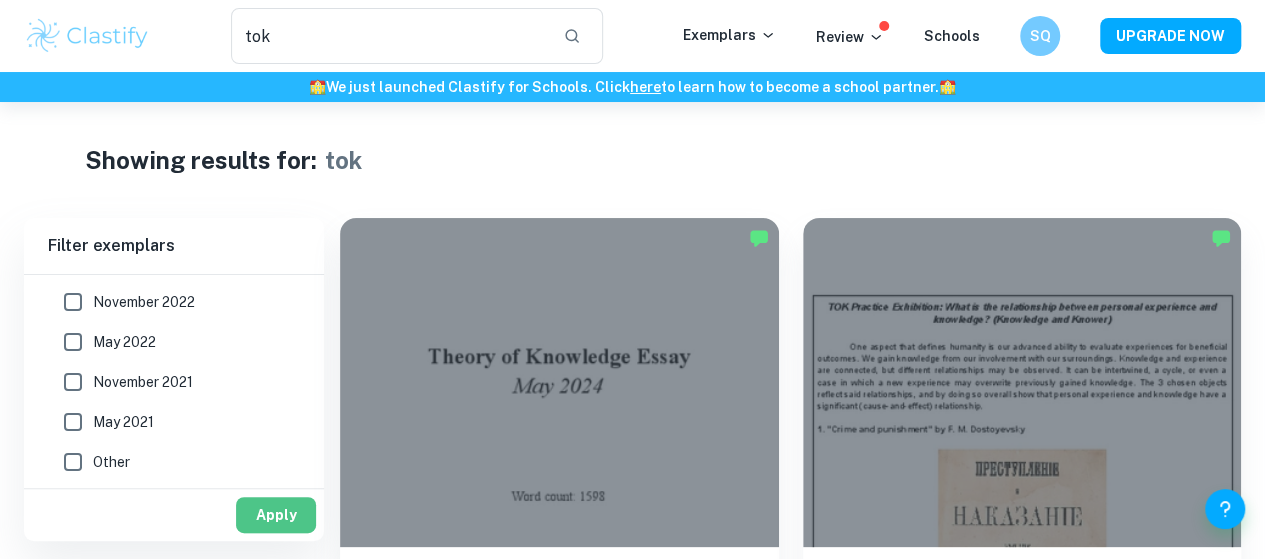 click on "Apply" at bounding box center (276, 515) 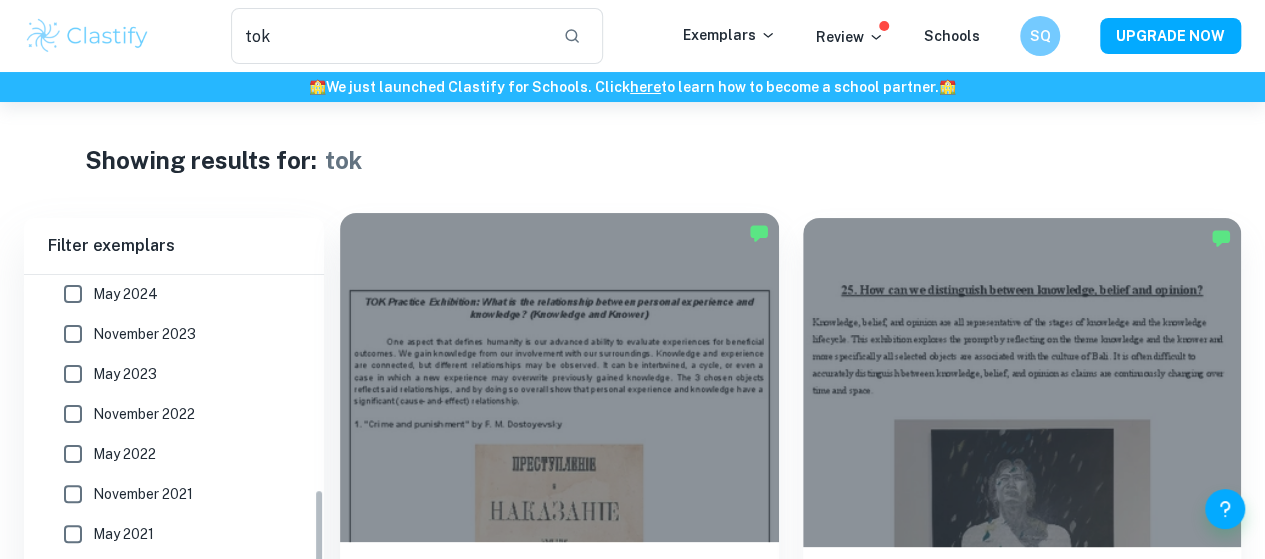 scroll, scrollTop: 252, scrollLeft: 0, axis: vertical 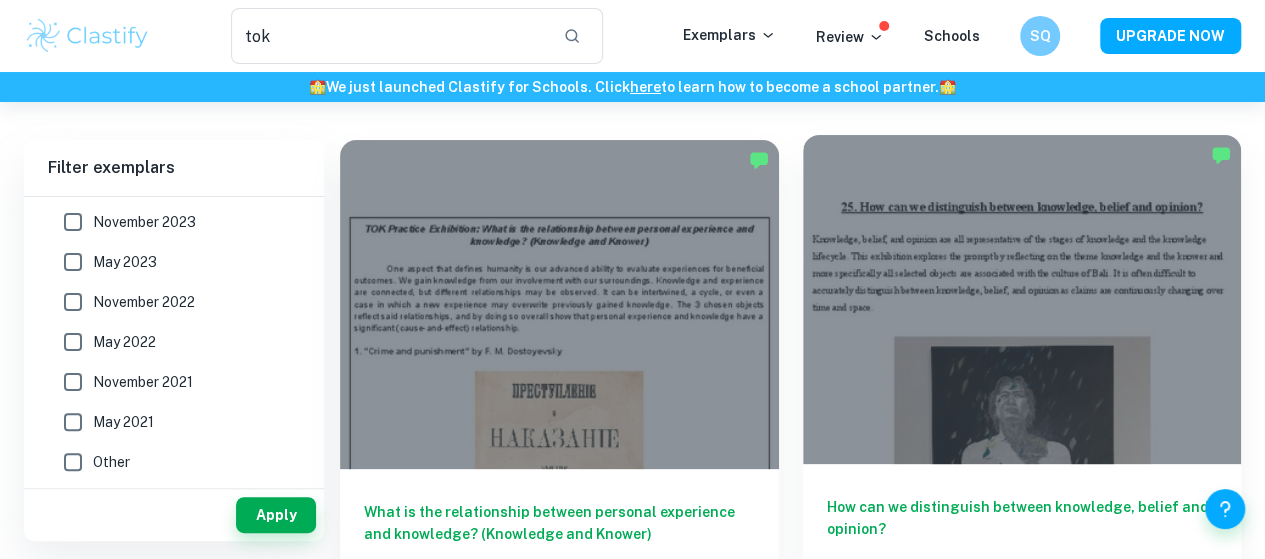 click on "How can we distinguish between knowledge, belief and opinion?" at bounding box center [1022, 529] 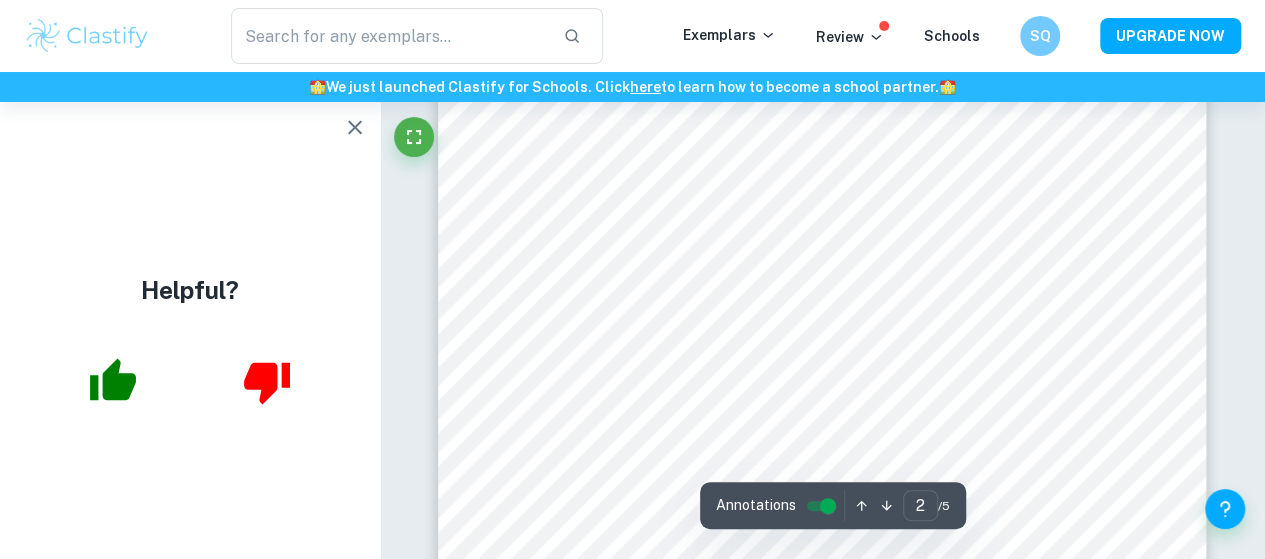 scroll, scrollTop: 1445, scrollLeft: 0, axis: vertical 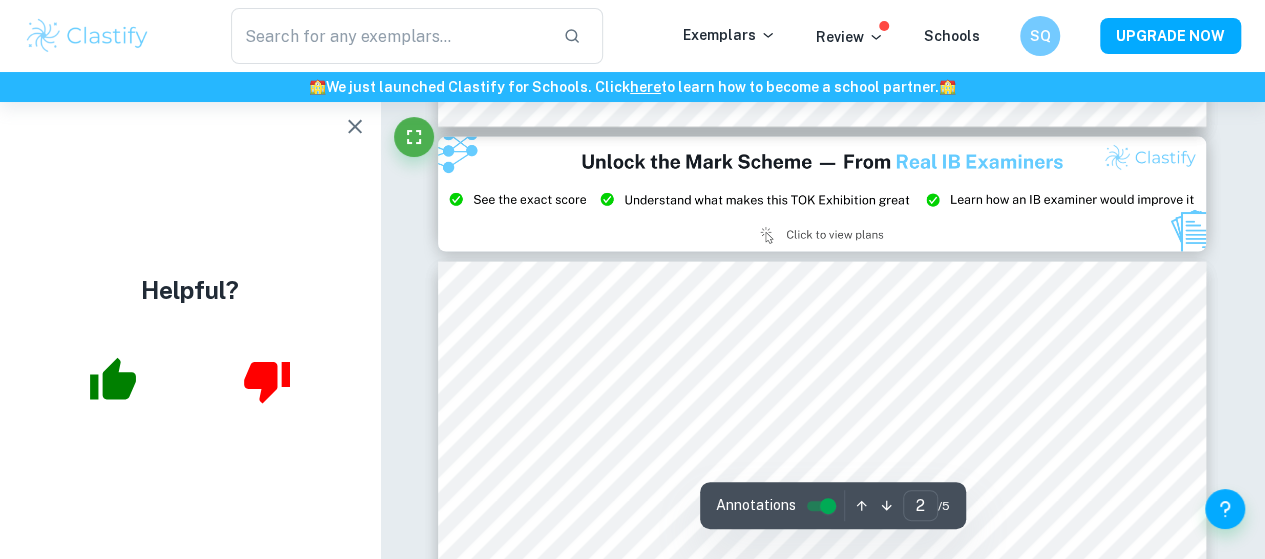 type on "3" 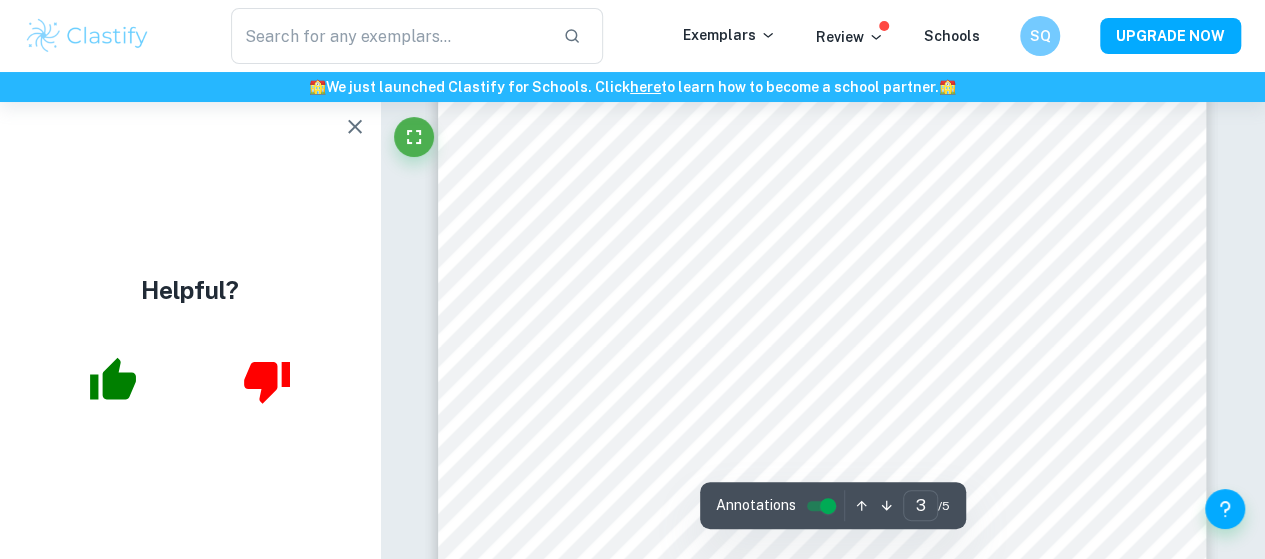 scroll, scrollTop: 2535, scrollLeft: 0, axis: vertical 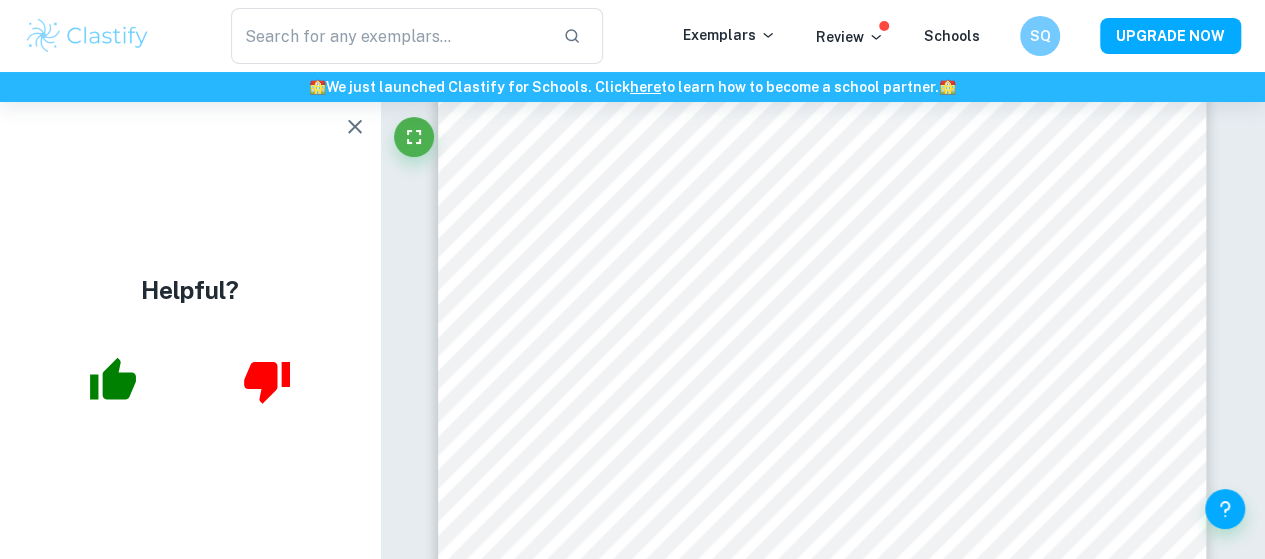 type on "tok" 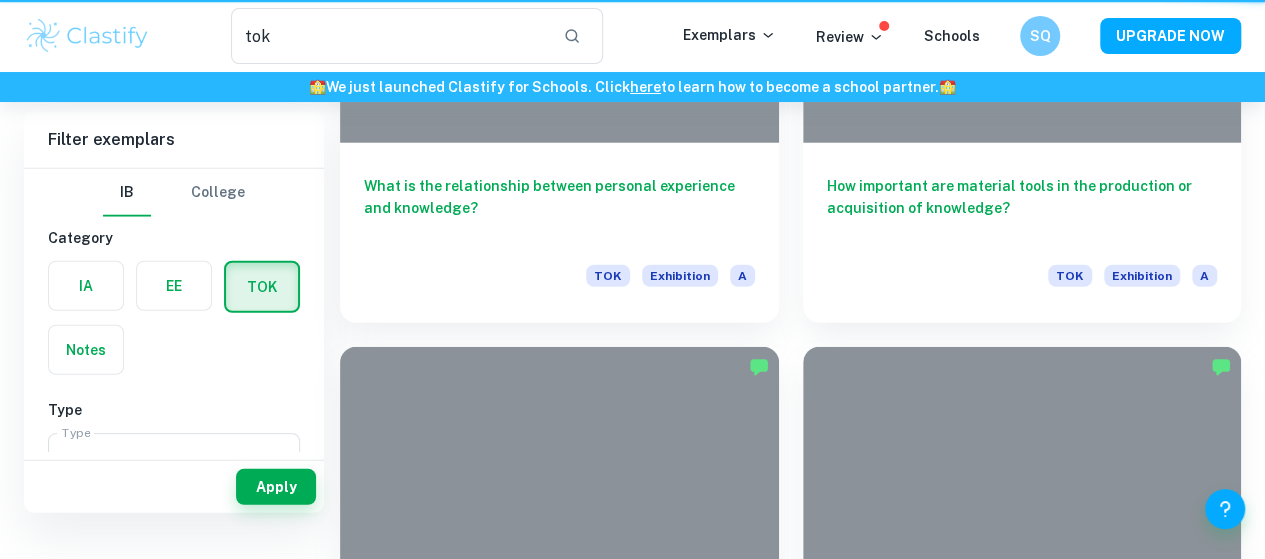 scroll, scrollTop: 78, scrollLeft: 0, axis: vertical 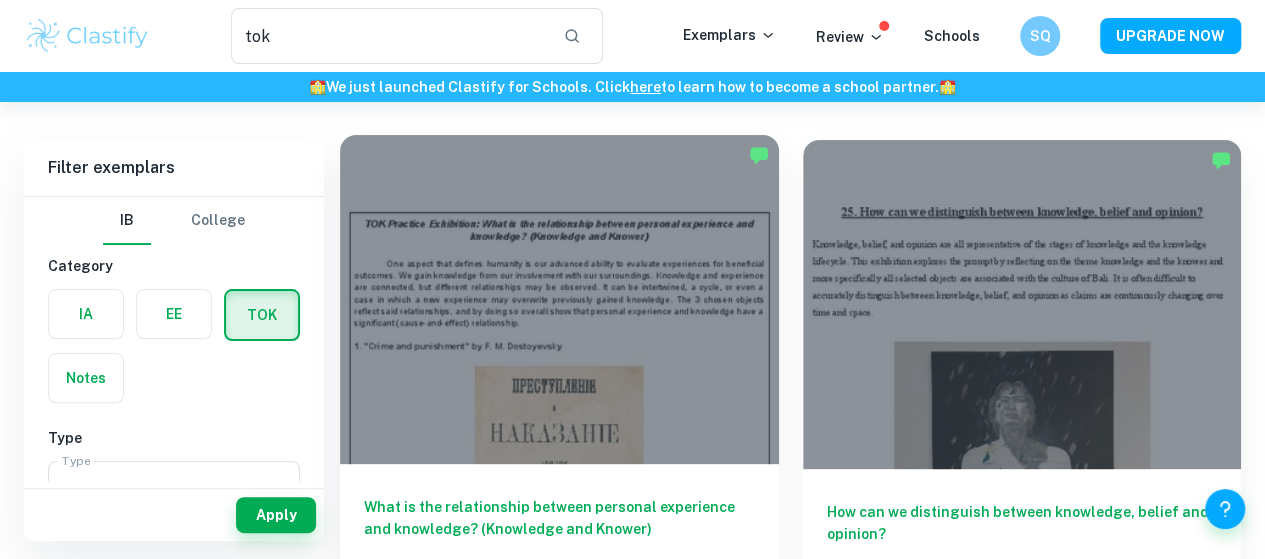 click at bounding box center [559, 299] 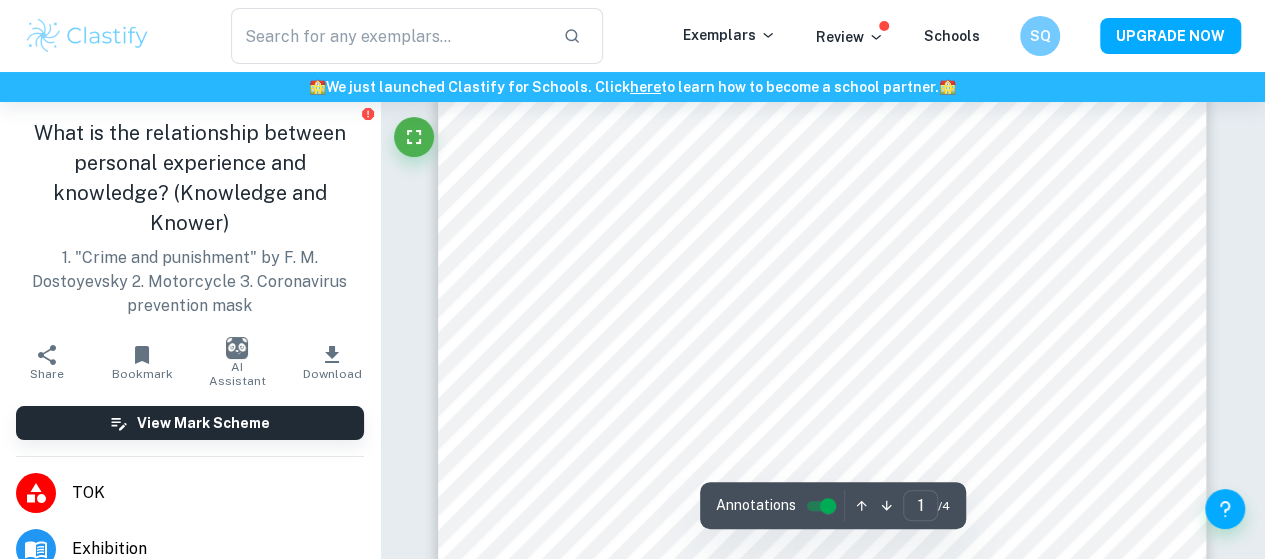scroll, scrollTop: 550, scrollLeft: 0, axis: vertical 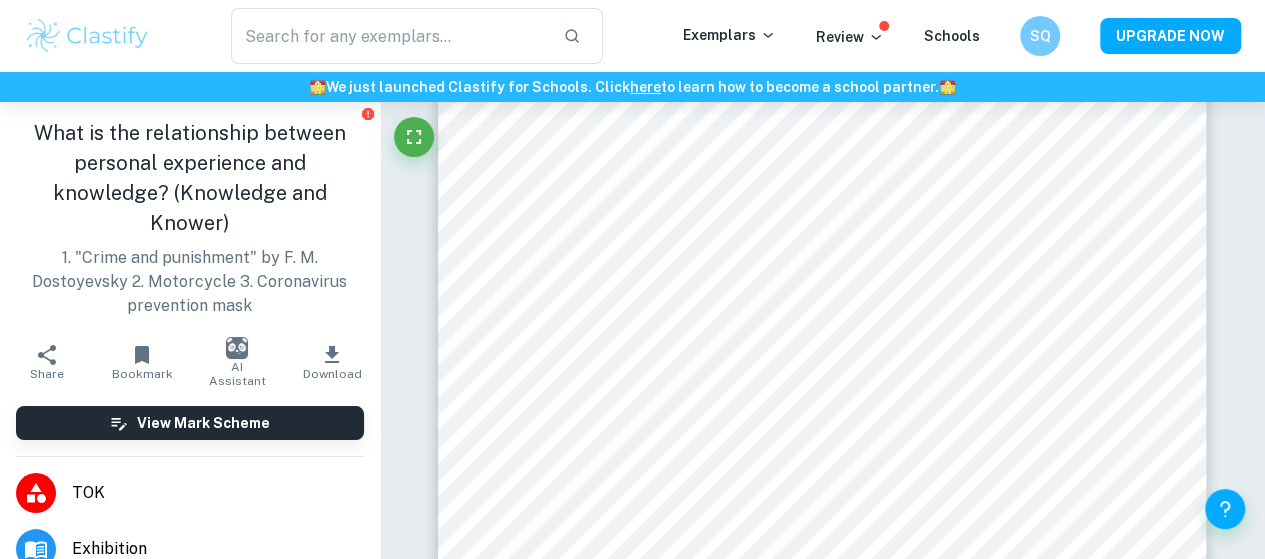 type on "tok" 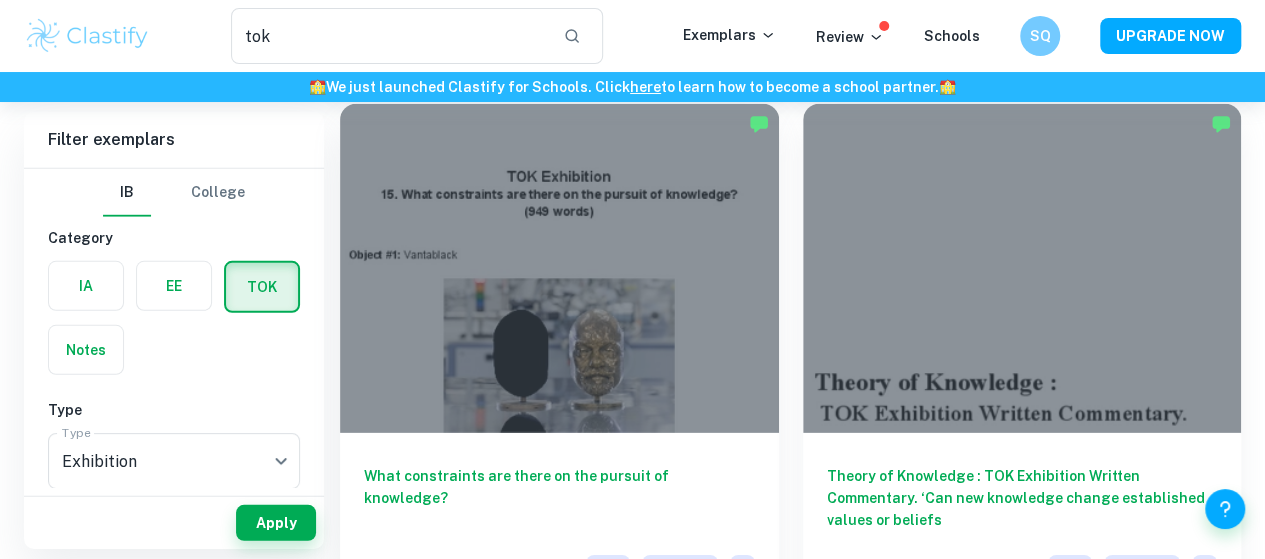 scroll, scrollTop: 3052, scrollLeft: 0, axis: vertical 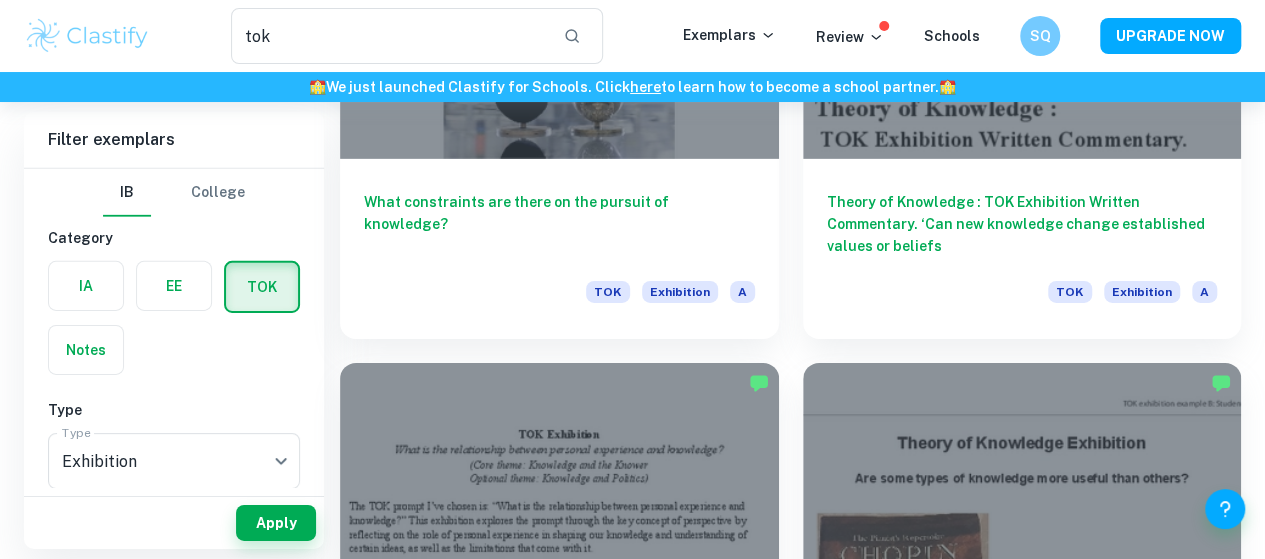 click on "2" at bounding box center [715, 3577] 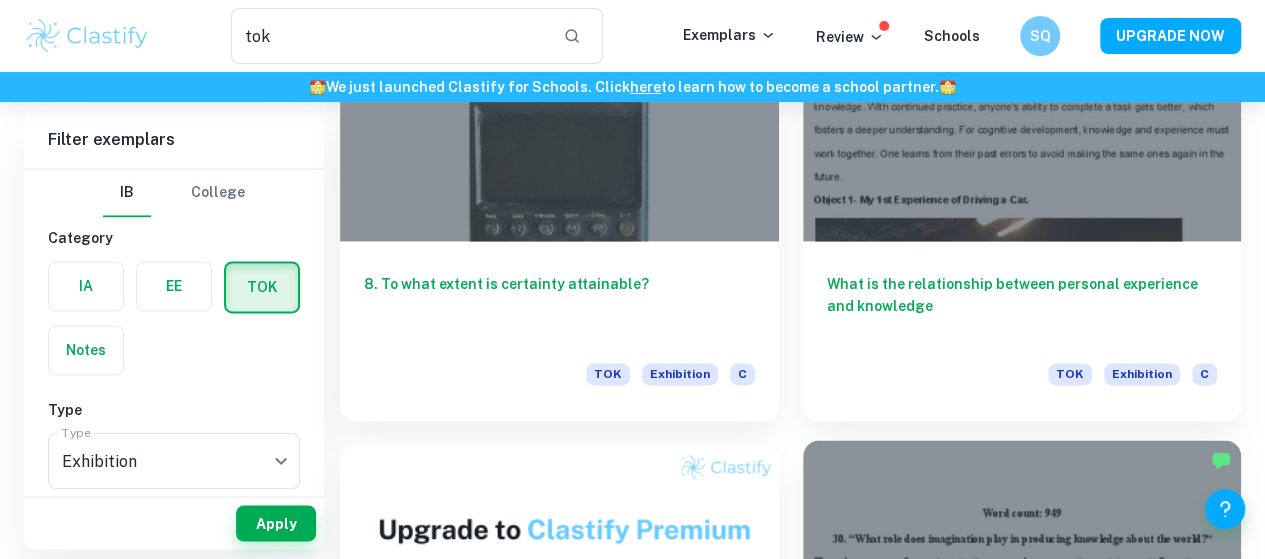 scroll, scrollTop: 1396, scrollLeft: 0, axis: vertical 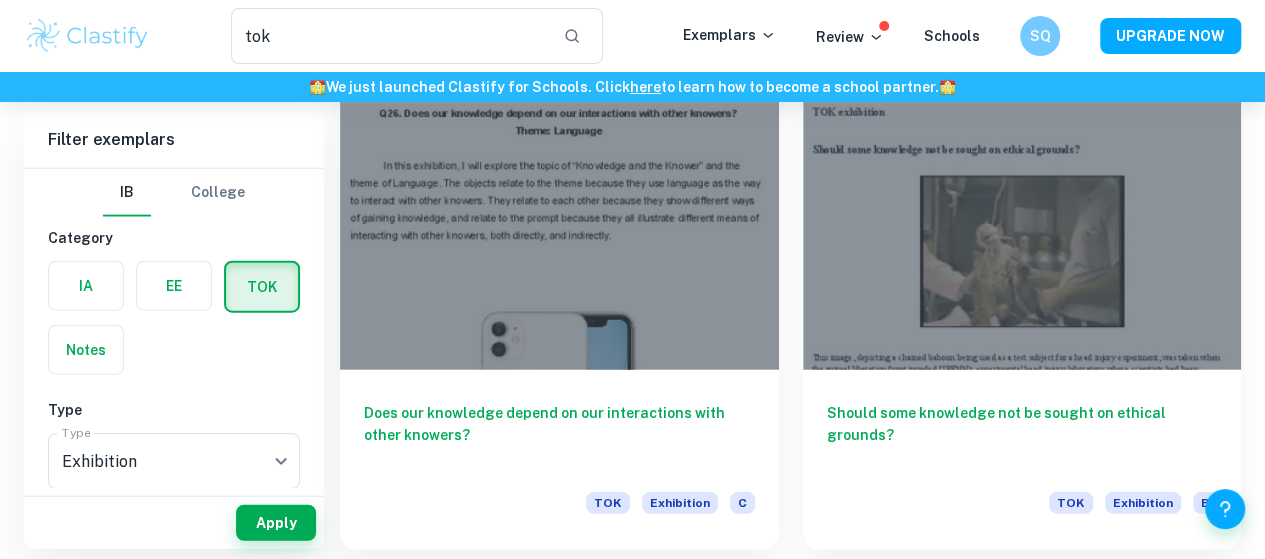 click at bounding box center (1022, 2870) 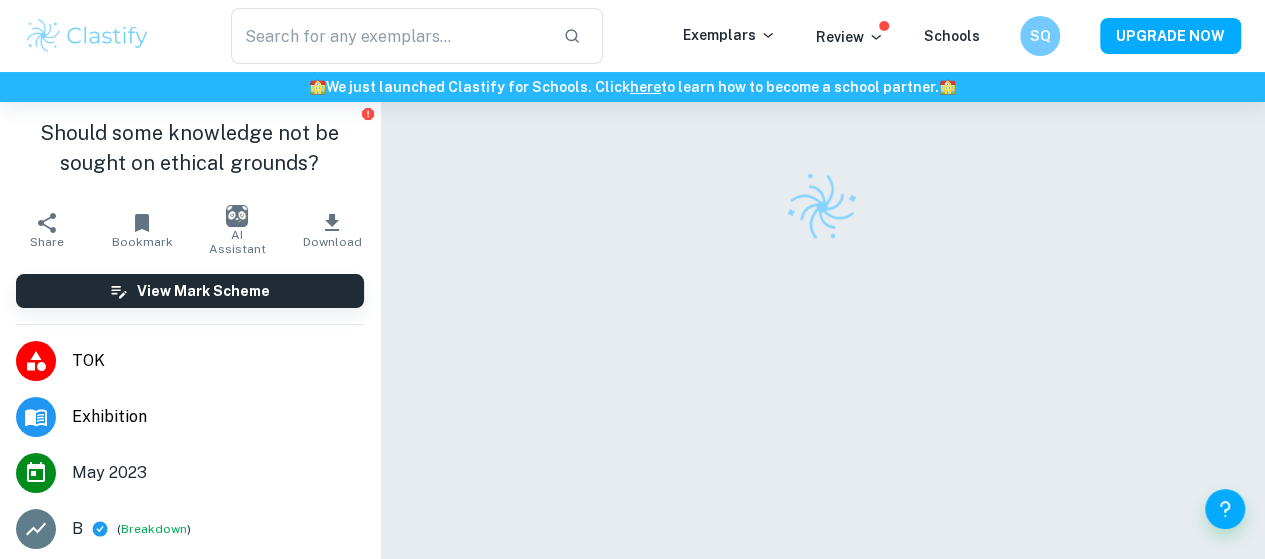 scroll, scrollTop: 65, scrollLeft: 0, axis: vertical 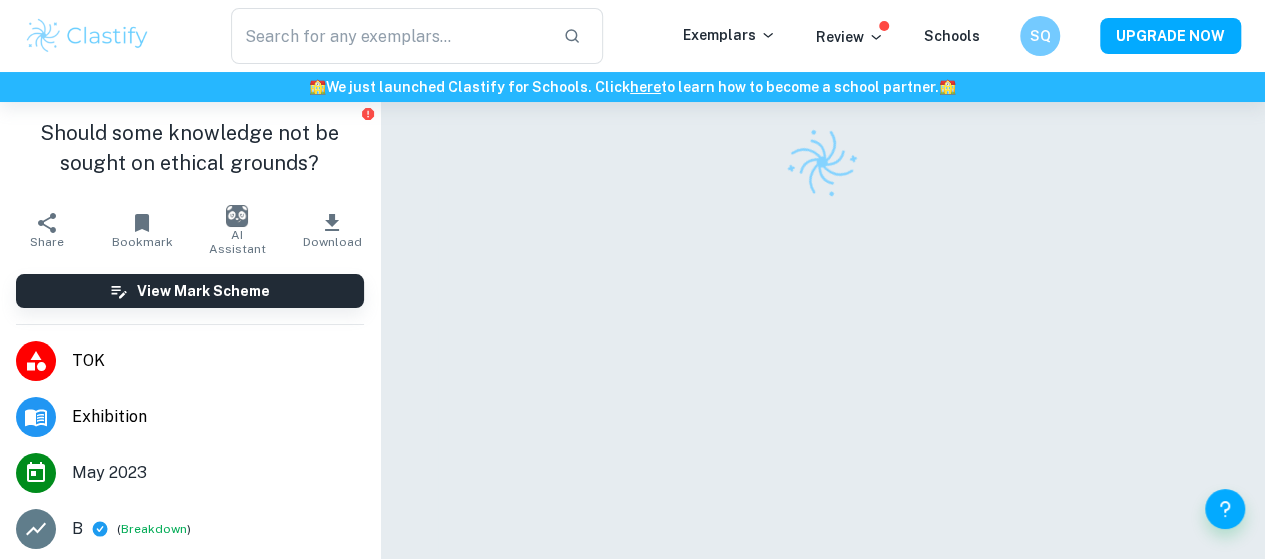 type on "tok" 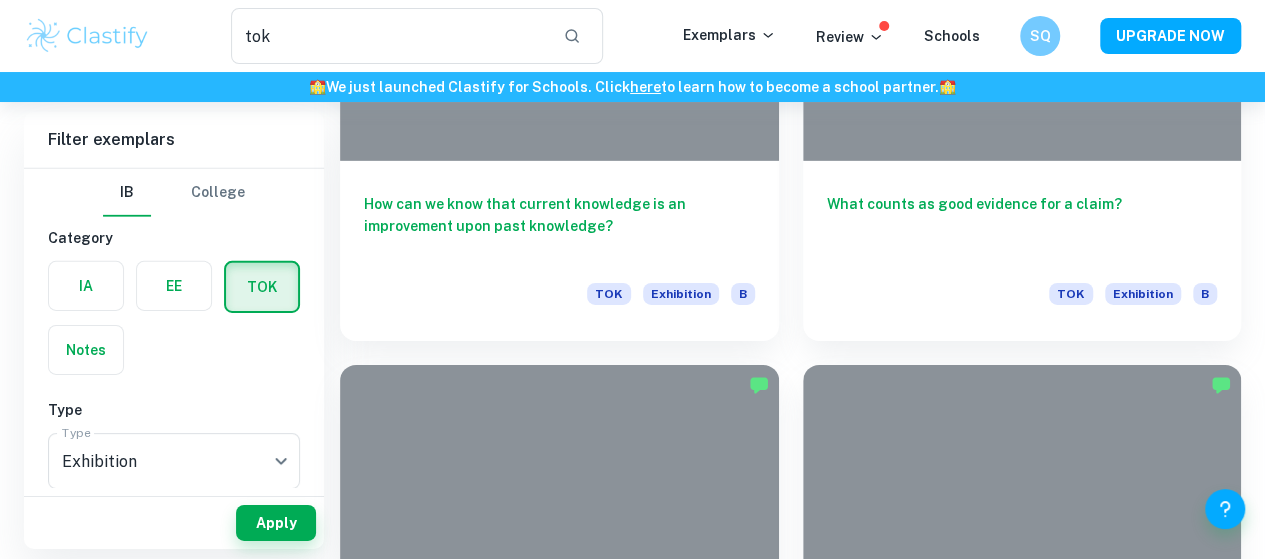 scroll, scrollTop: 3052, scrollLeft: 0, axis: vertical 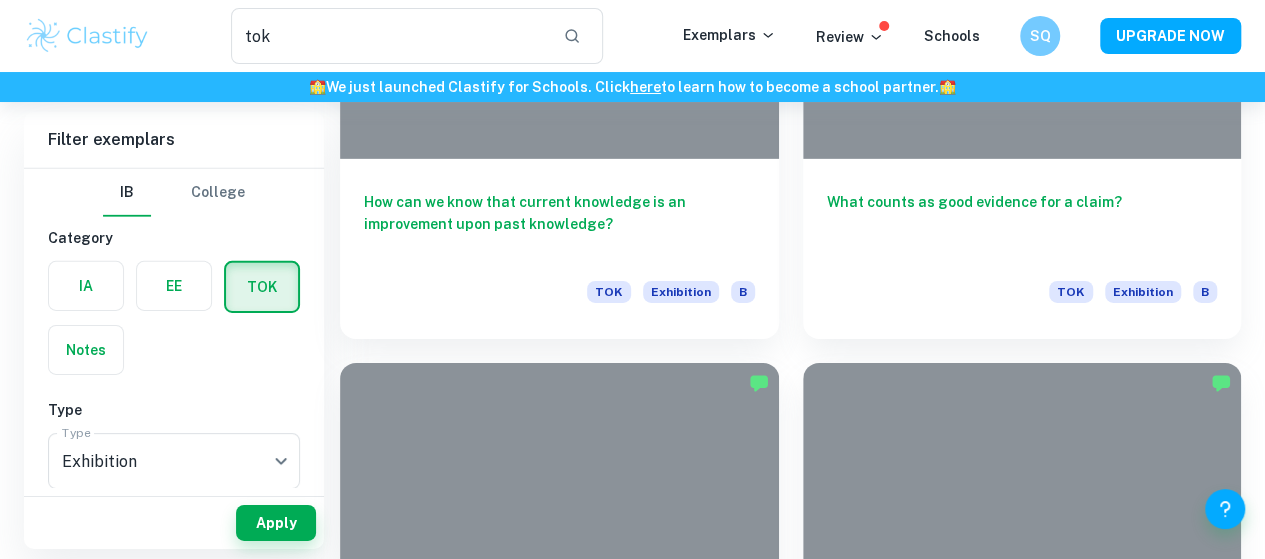 click on "3" at bounding box center (753, 3577) 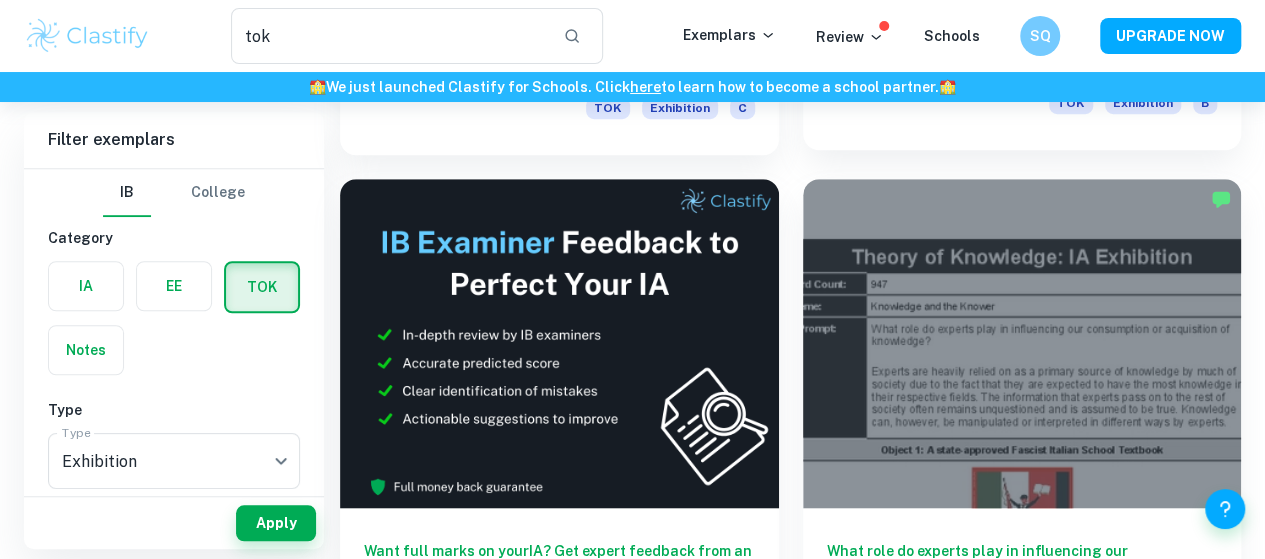 scroll, scrollTop: 586, scrollLeft: 0, axis: vertical 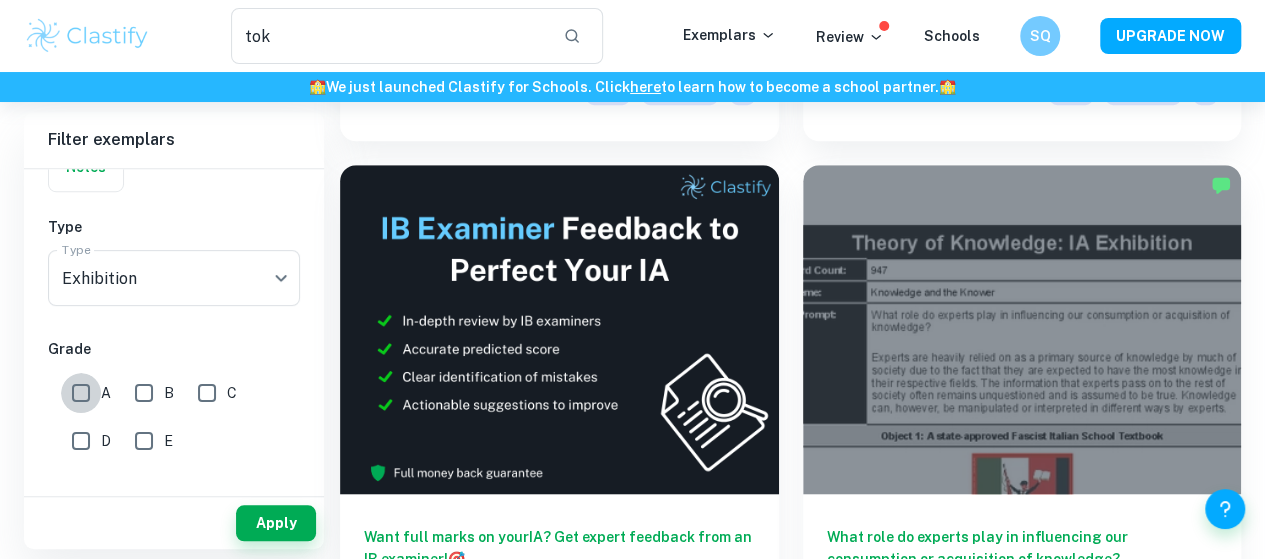 click on "A" at bounding box center (81, 393) 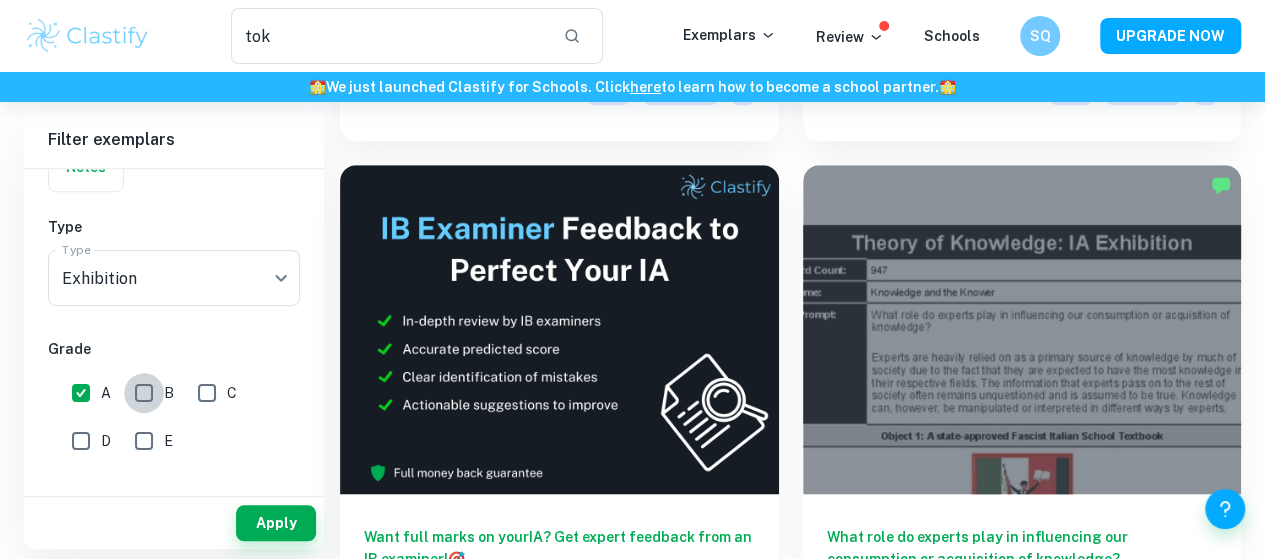 click on "B" at bounding box center (144, 393) 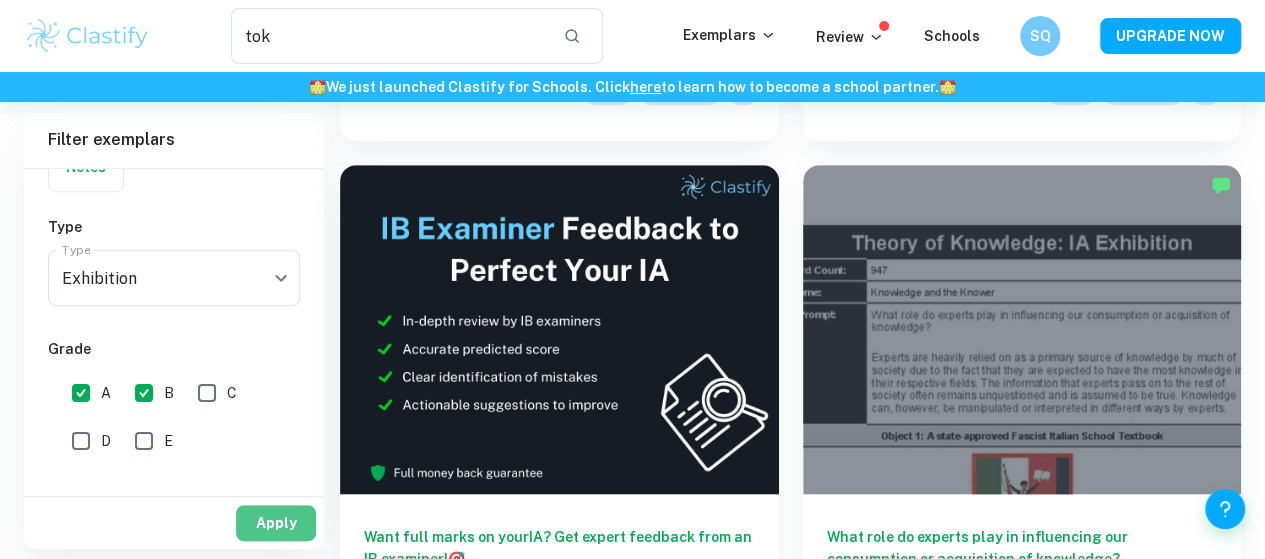 click on "Apply" at bounding box center (276, 523) 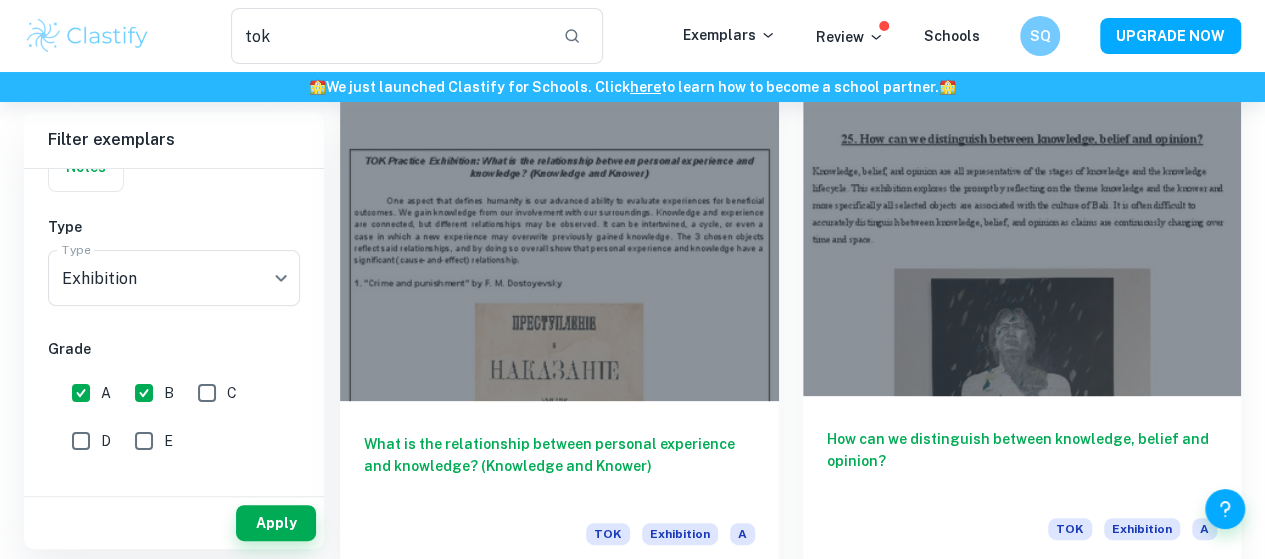 scroll, scrollTop: 147, scrollLeft: 0, axis: vertical 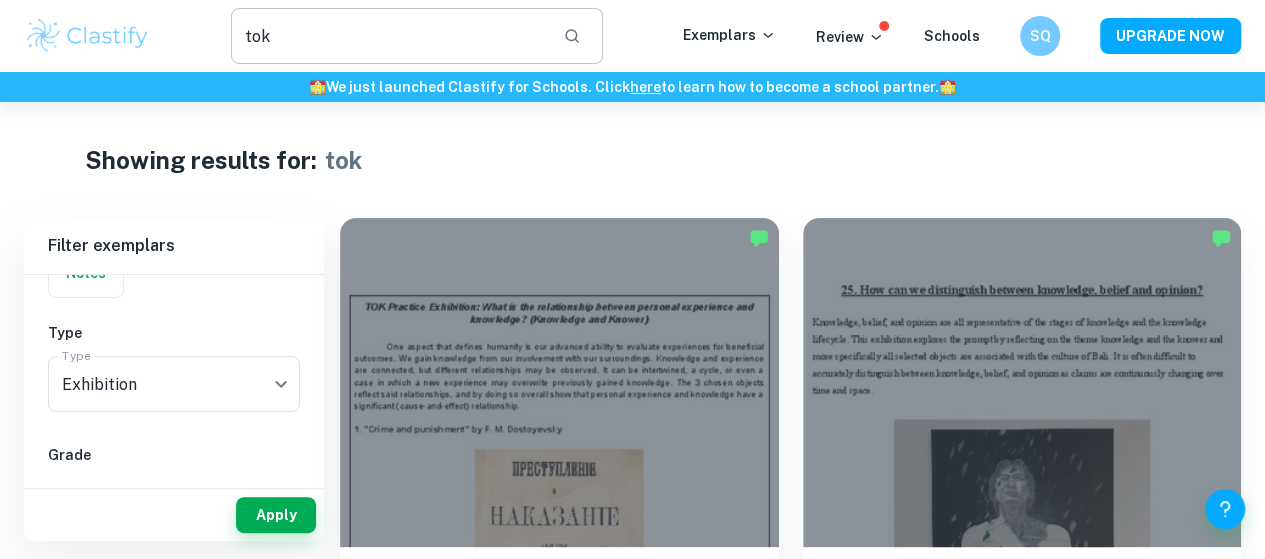 click on "tok" at bounding box center [389, 36] 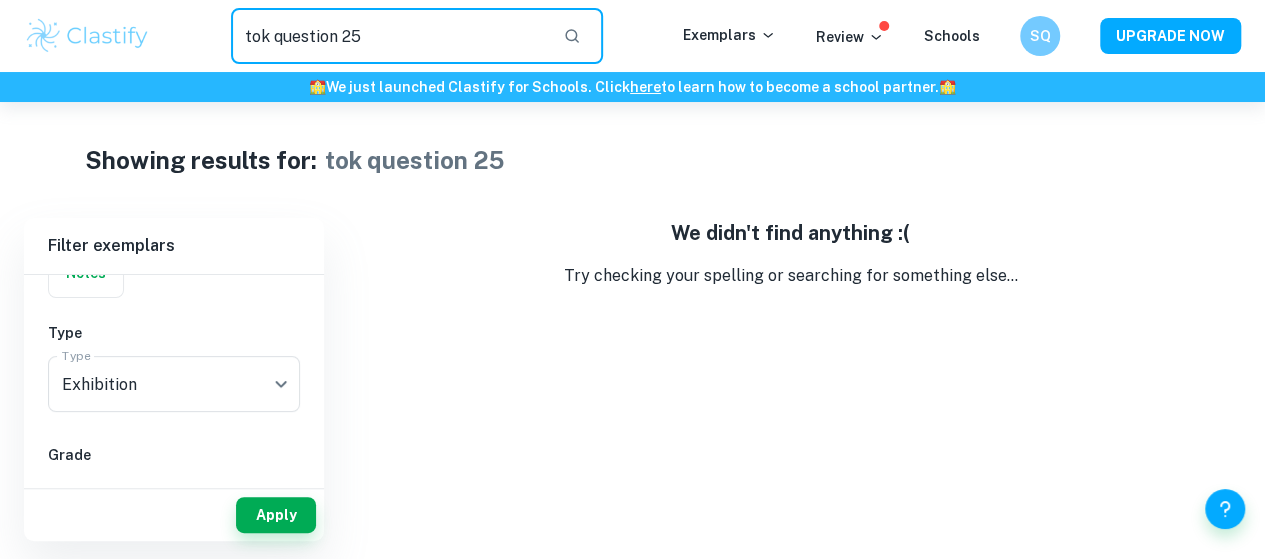 click on "tok question 25" at bounding box center (389, 36) 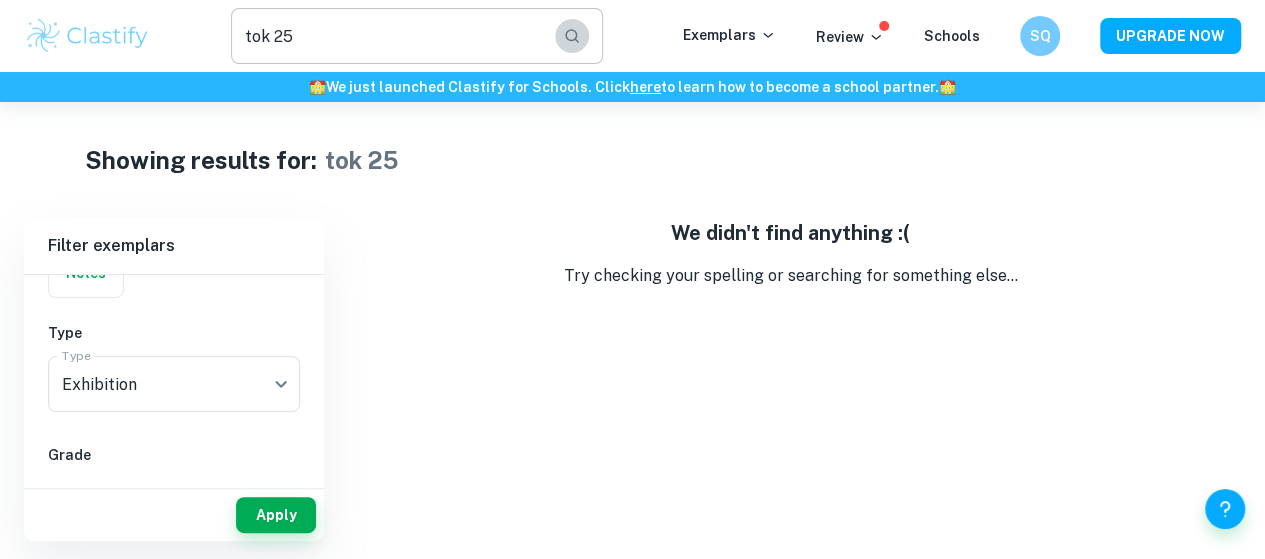 click 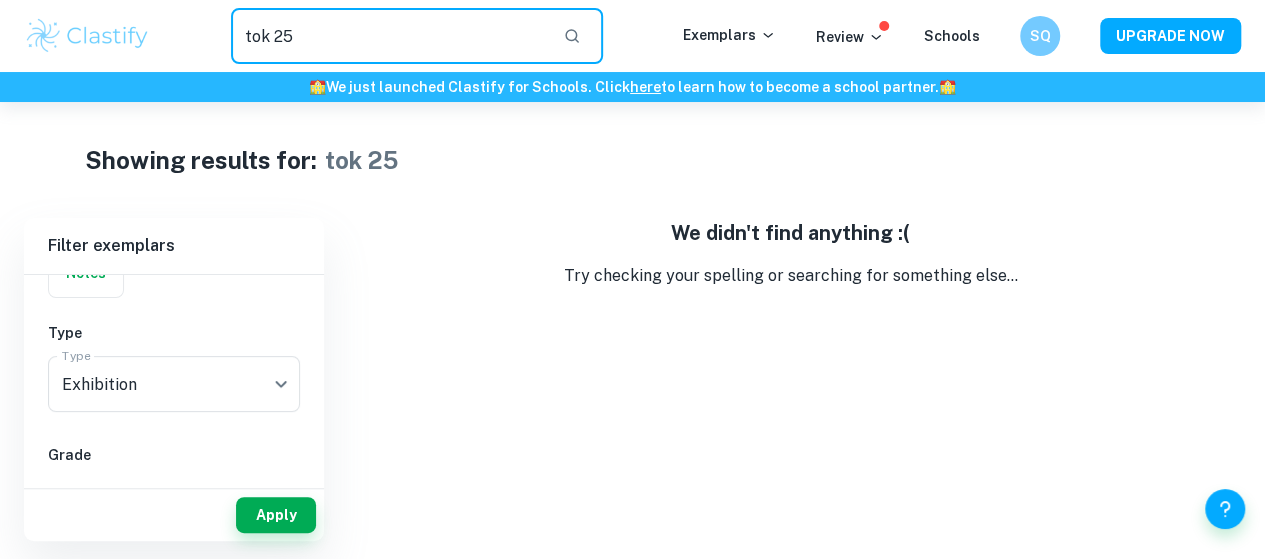click on "tok 25" at bounding box center (389, 36) 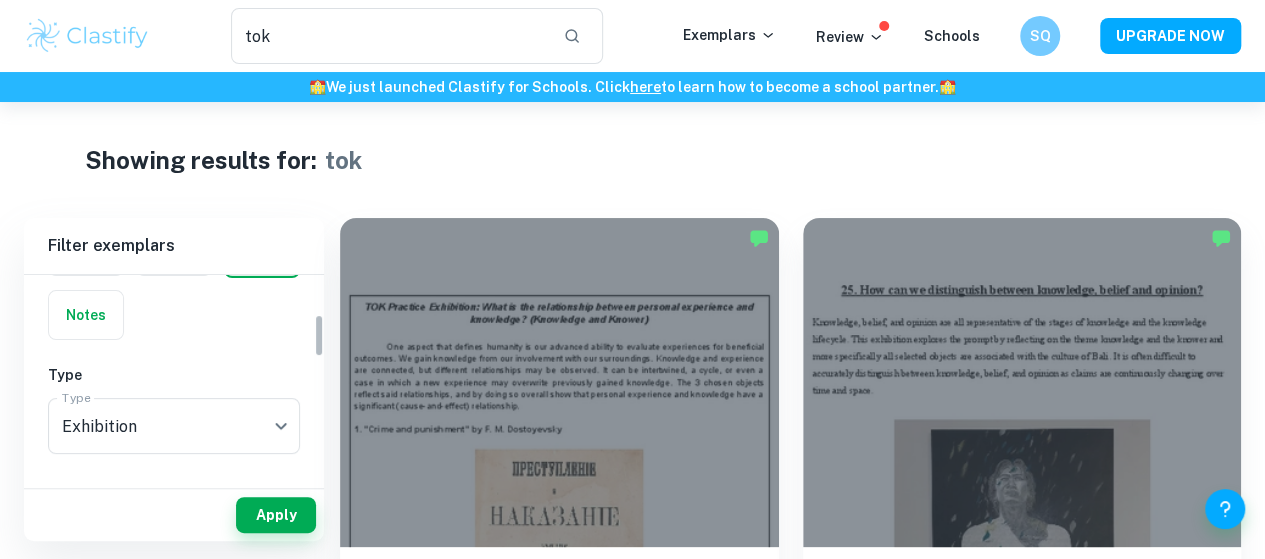 scroll, scrollTop: 0, scrollLeft: 0, axis: both 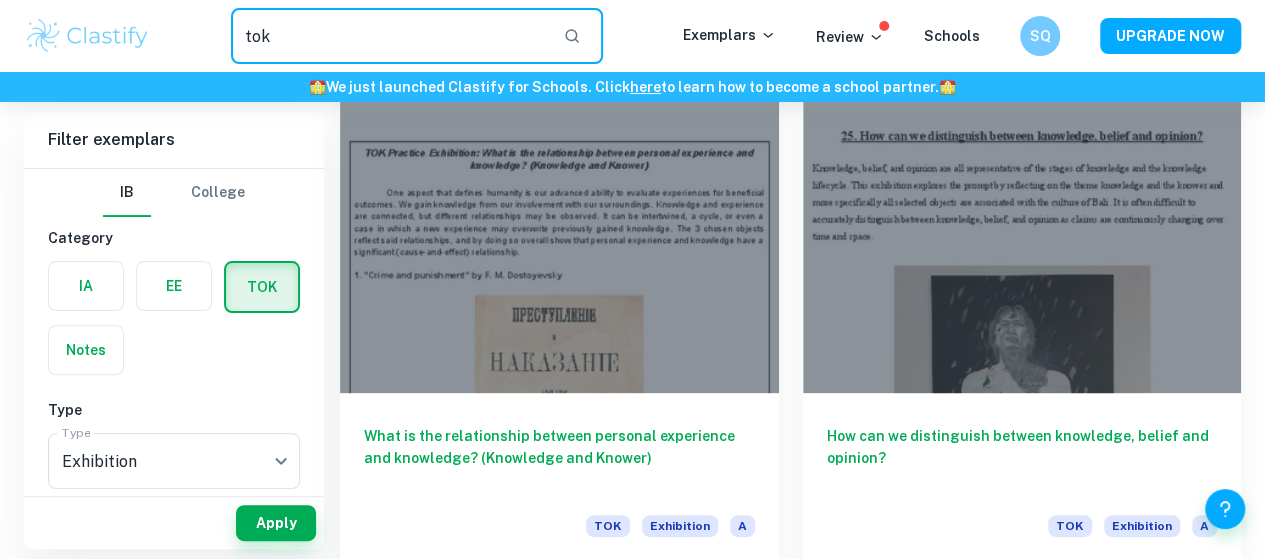 click on "tok" at bounding box center [389, 36] 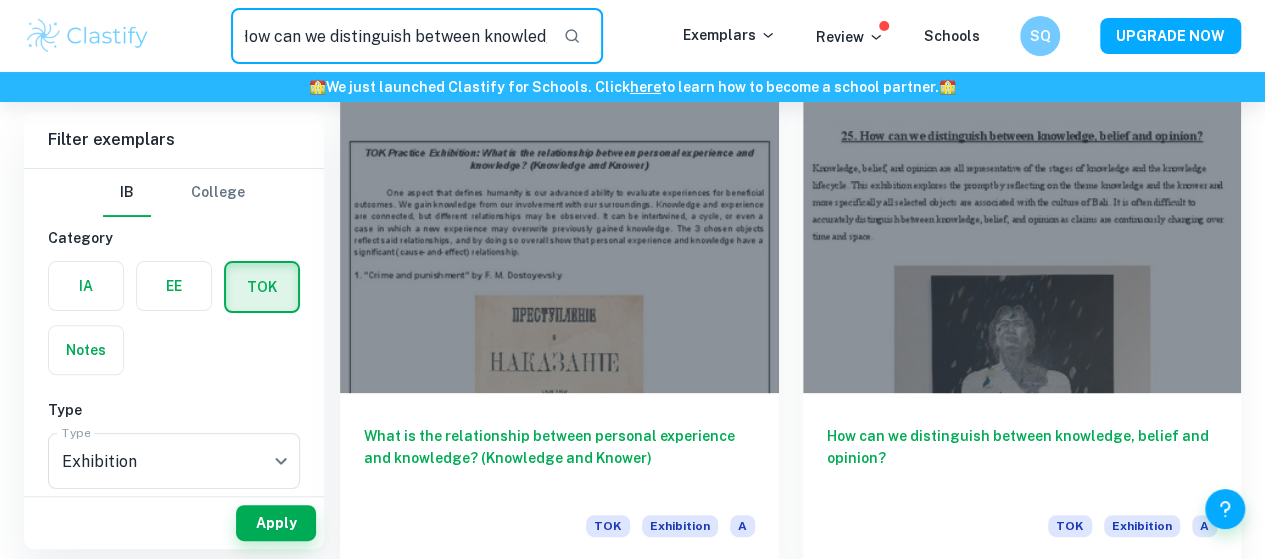 scroll, scrollTop: 0, scrollLeft: 46, axis: horizontal 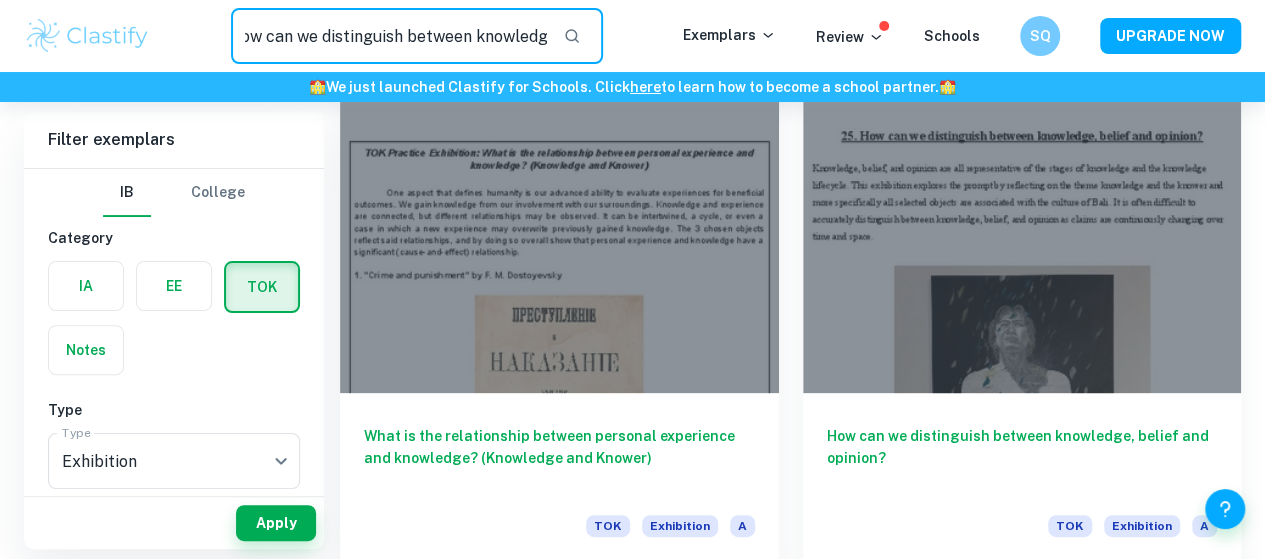 type on "tok How can we distinguish between knowledge" 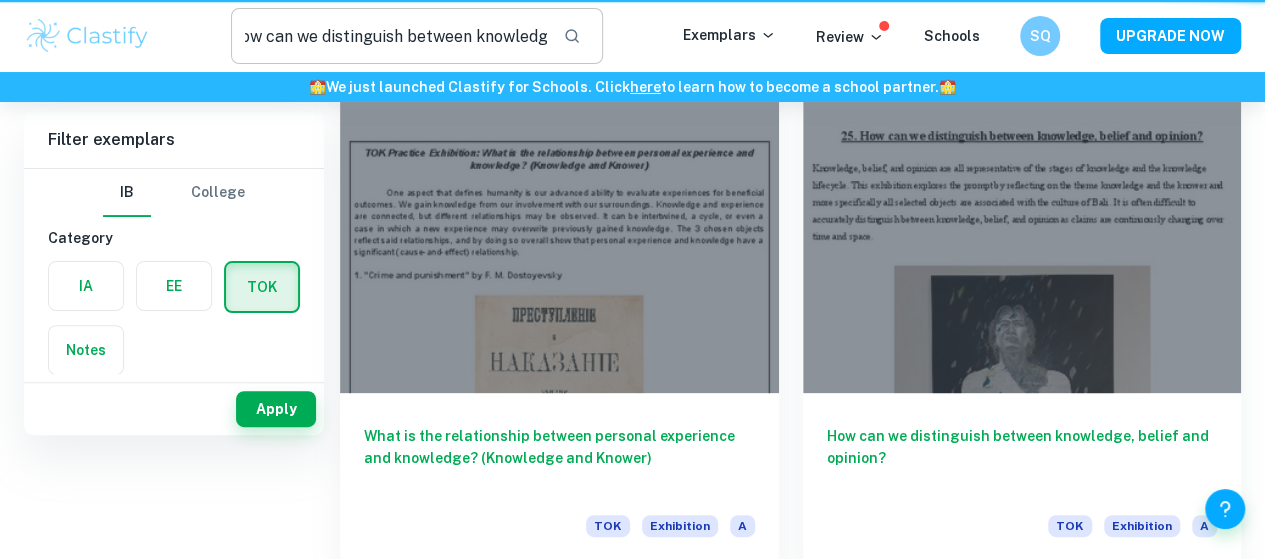 scroll, scrollTop: 0, scrollLeft: 0, axis: both 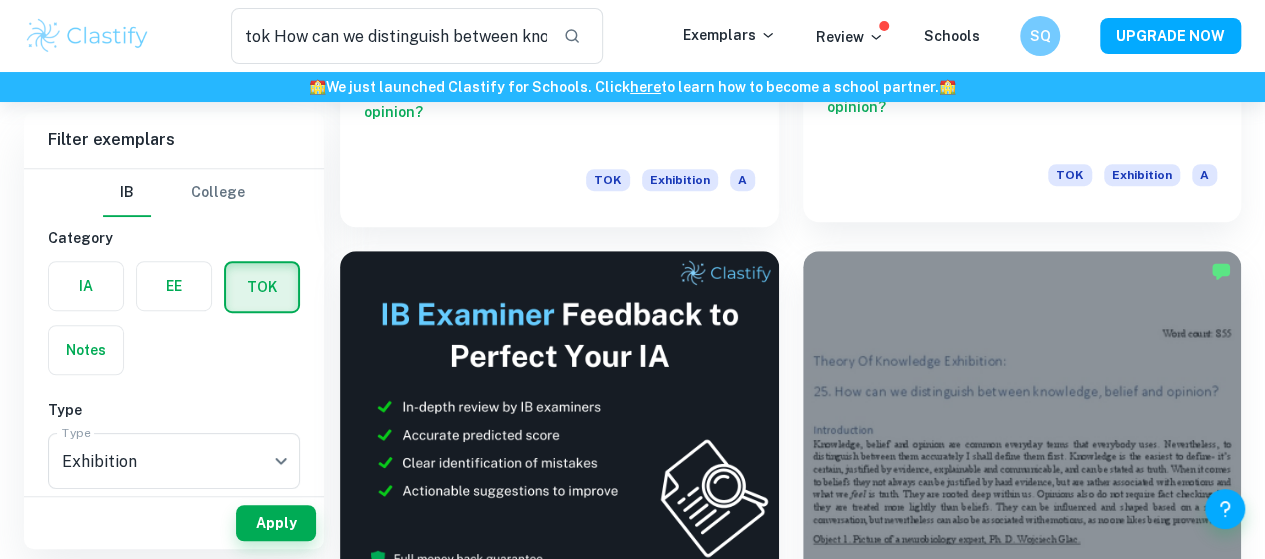 click at bounding box center [559, 948] 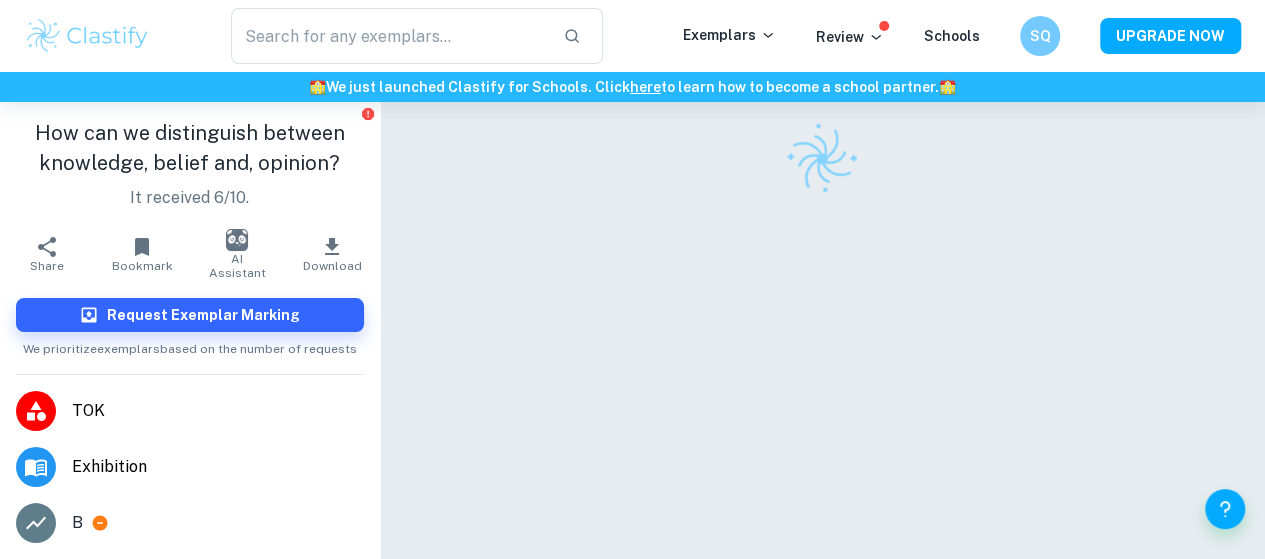 scroll, scrollTop: 73, scrollLeft: 0, axis: vertical 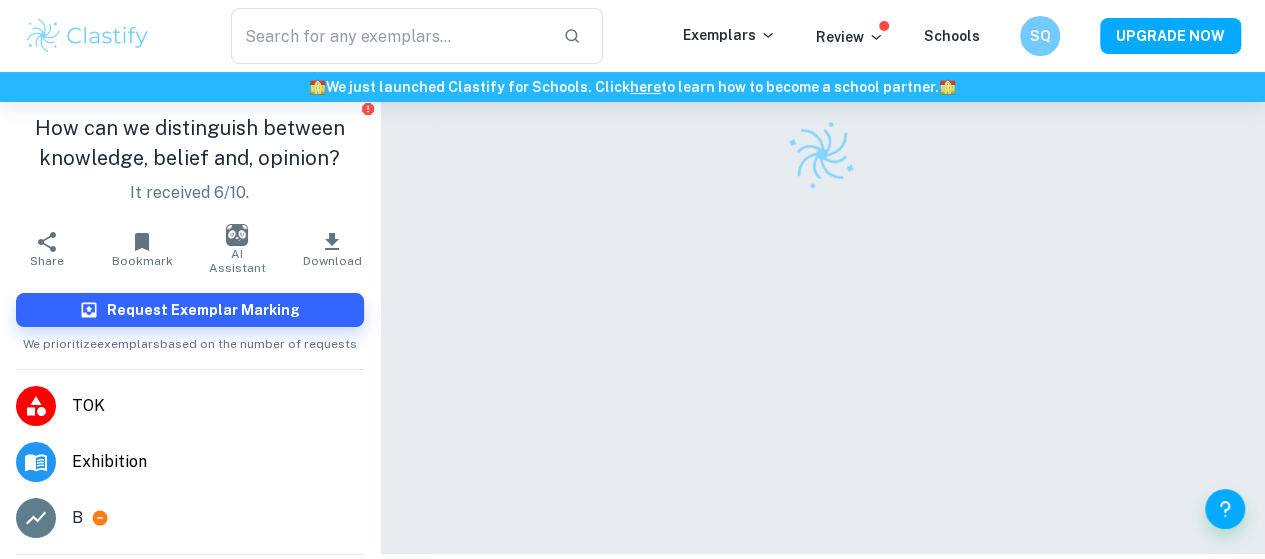 type on "tok How can we distinguish between knowledge" 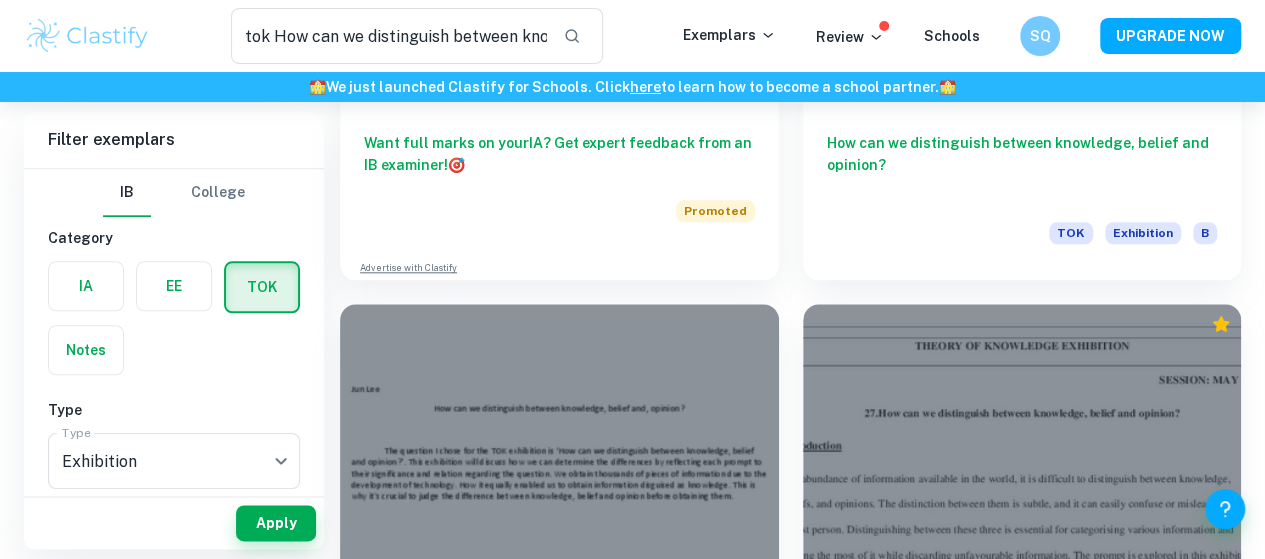 scroll, scrollTop: 980, scrollLeft: 0, axis: vertical 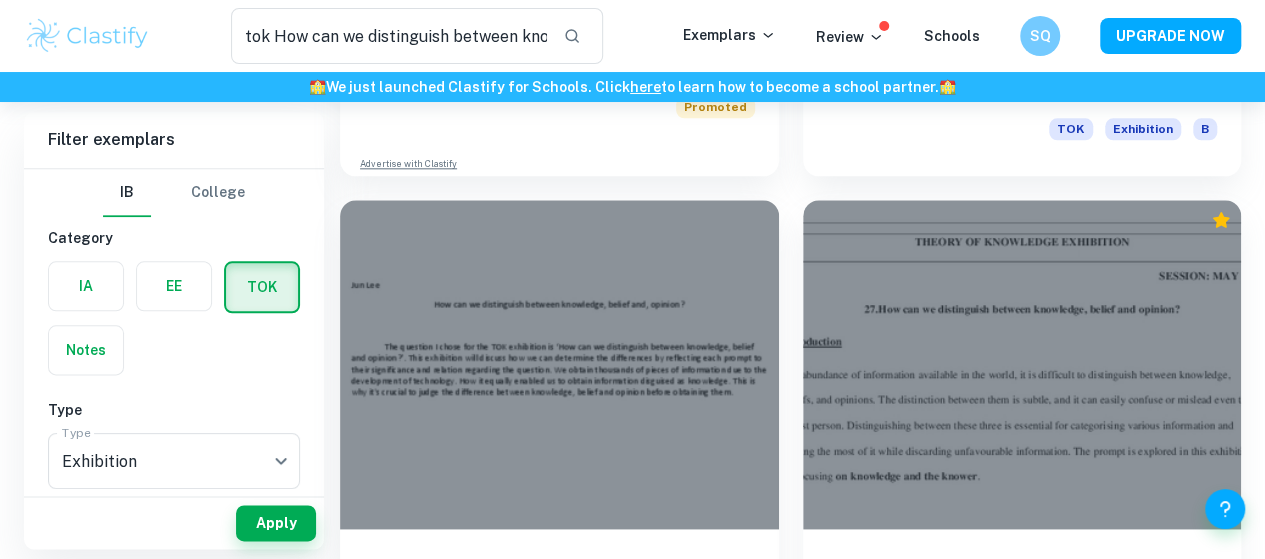 click on "How can we distinguish between knowledge, belief, and opinion?" at bounding box center (1022, 1127) 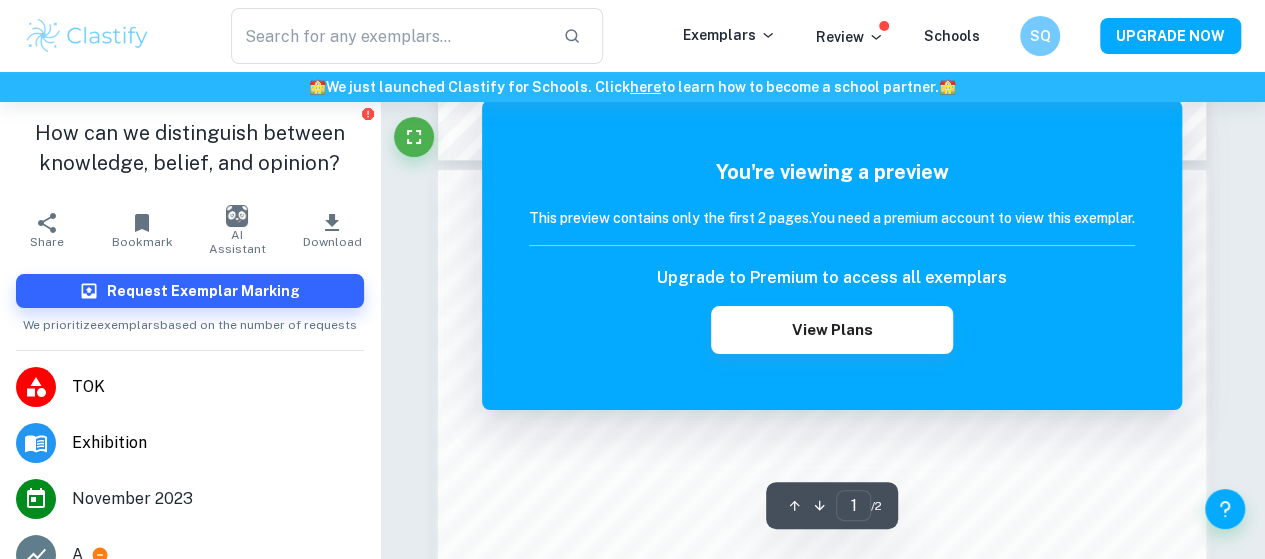scroll, scrollTop: 964, scrollLeft: 0, axis: vertical 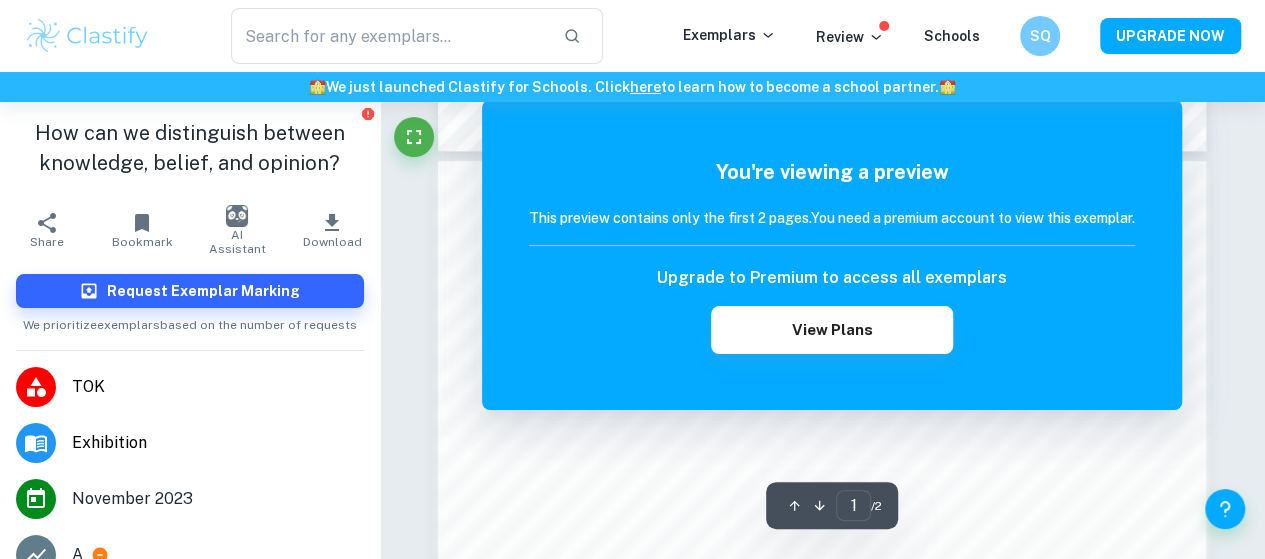 type on "tok How can we distinguish between knowledge" 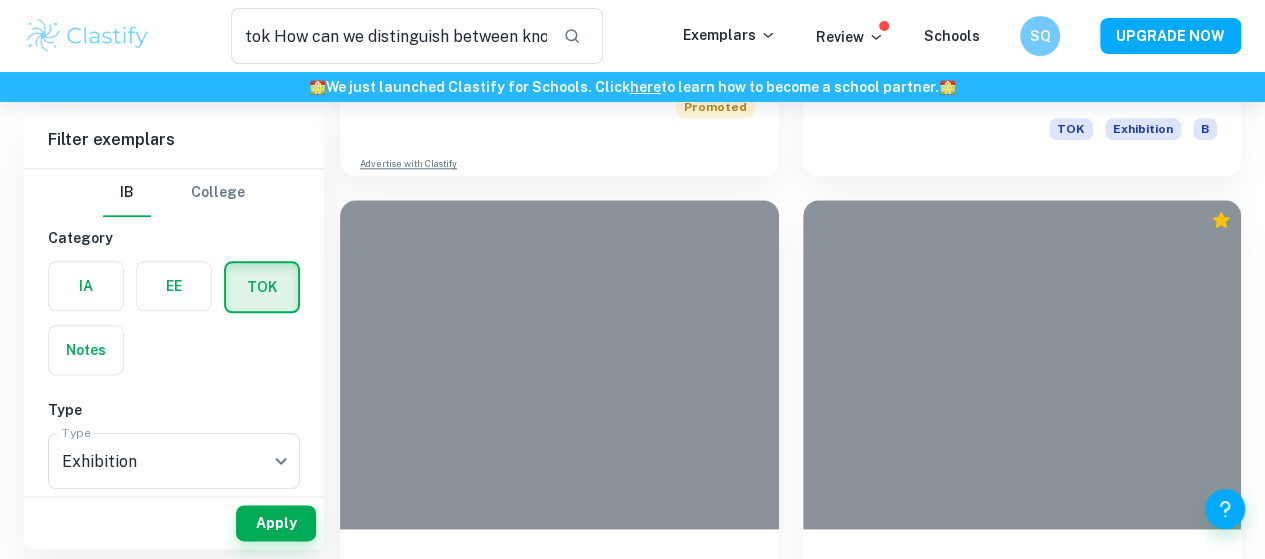 scroll, scrollTop: 1303, scrollLeft: 0, axis: vertical 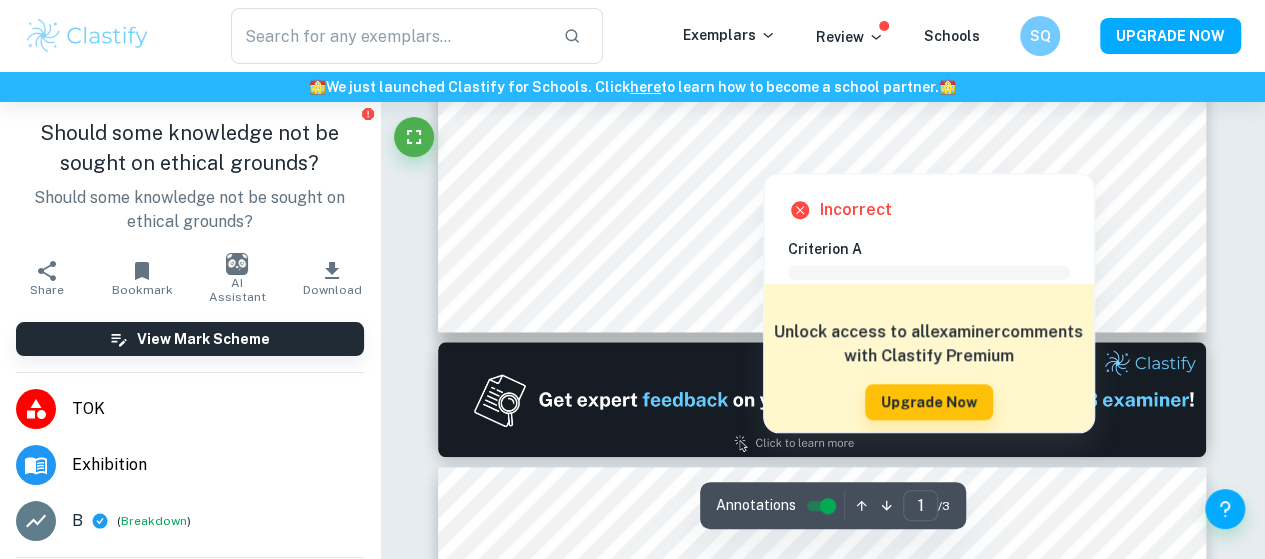 type on "2" 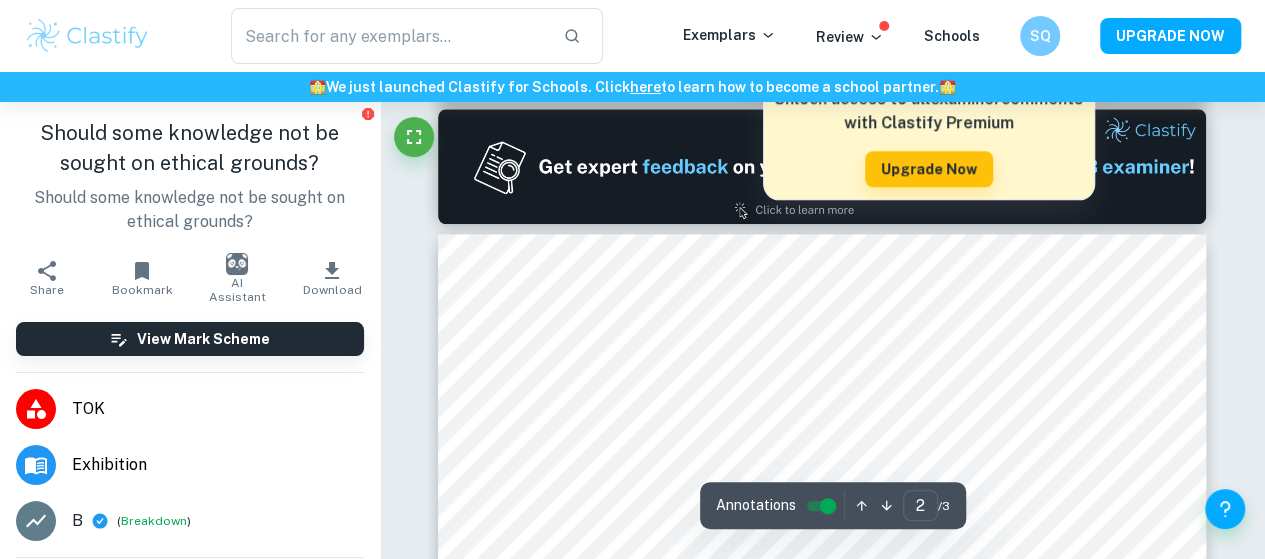 scroll, scrollTop: 1171, scrollLeft: 0, axis: vertical 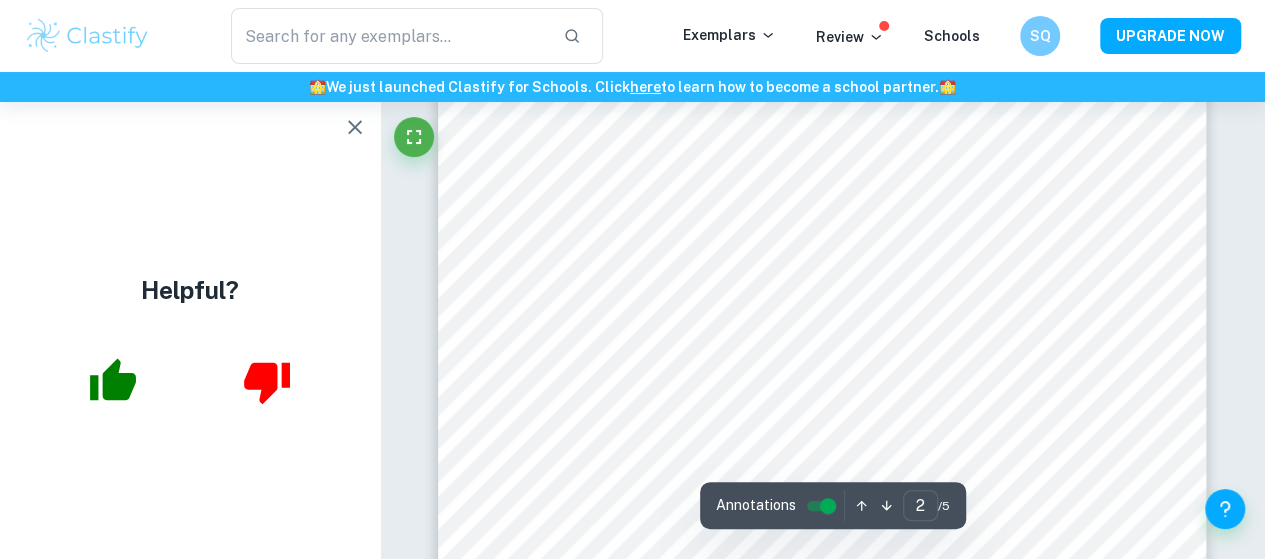 type on "1" 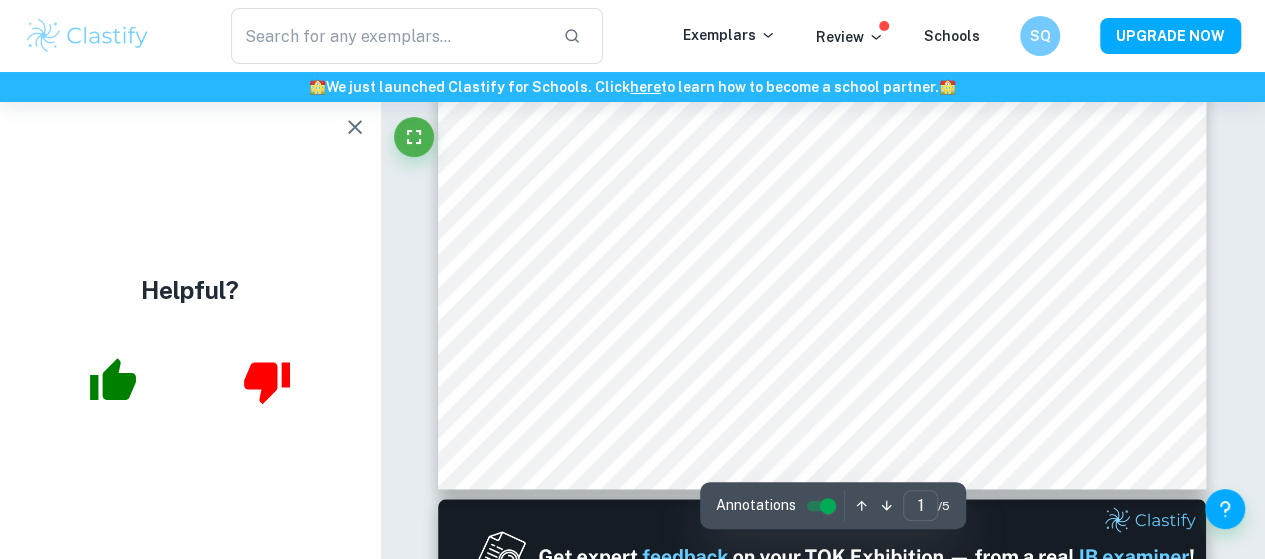 scroll, scrollTop: 0, scrollLeft: 0, axis: both 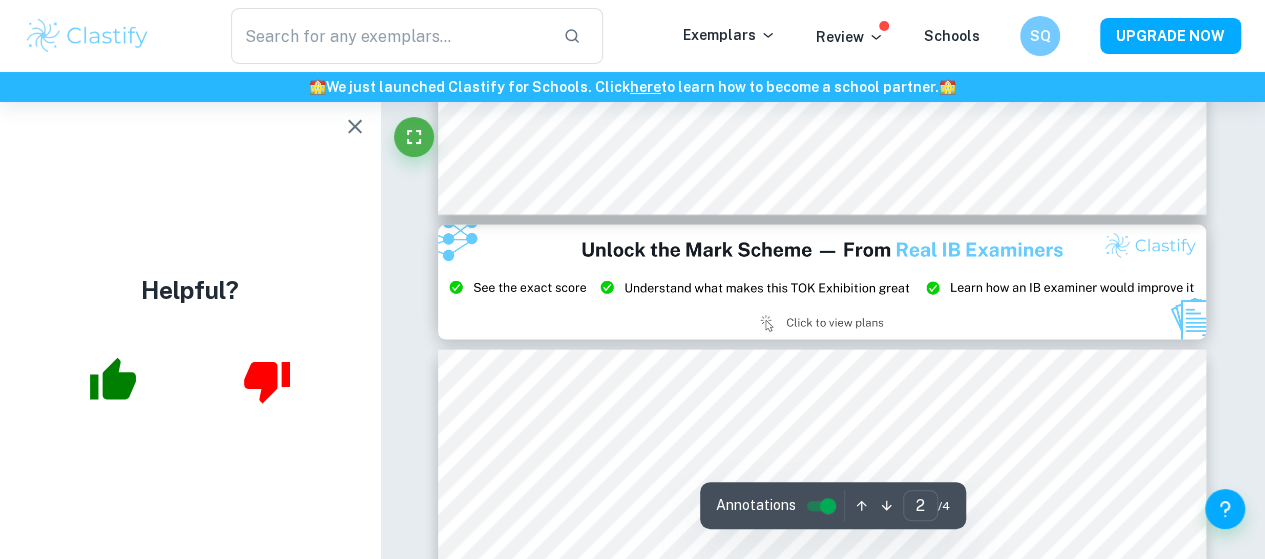 type on "3" 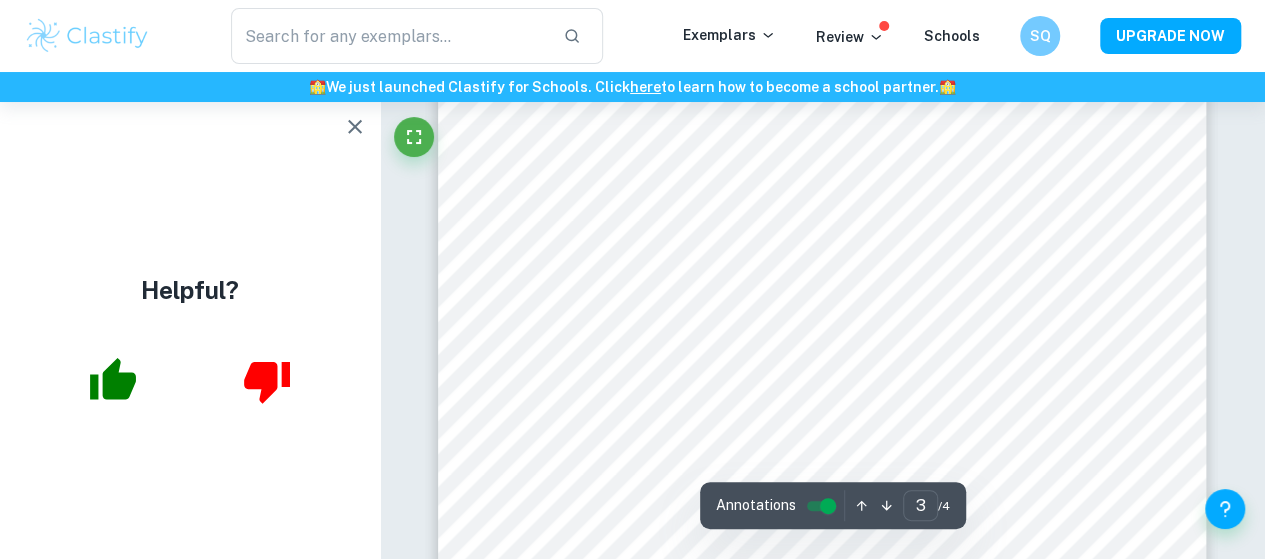 scroll, scrollTop: 2651, scrollLeft: 0, axis: vertical 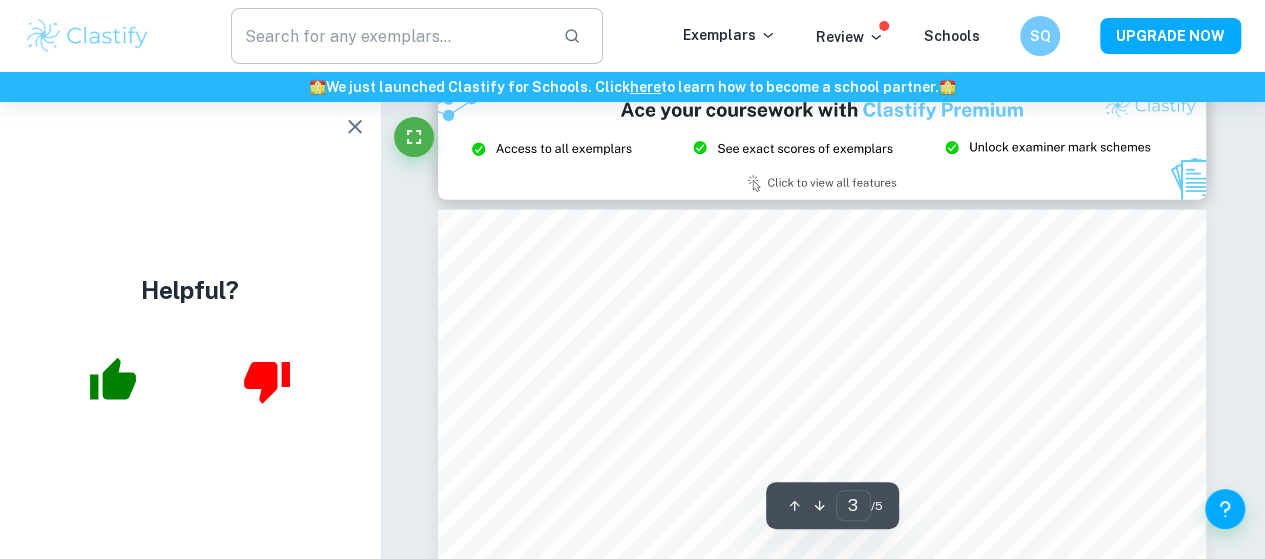 type on "2" 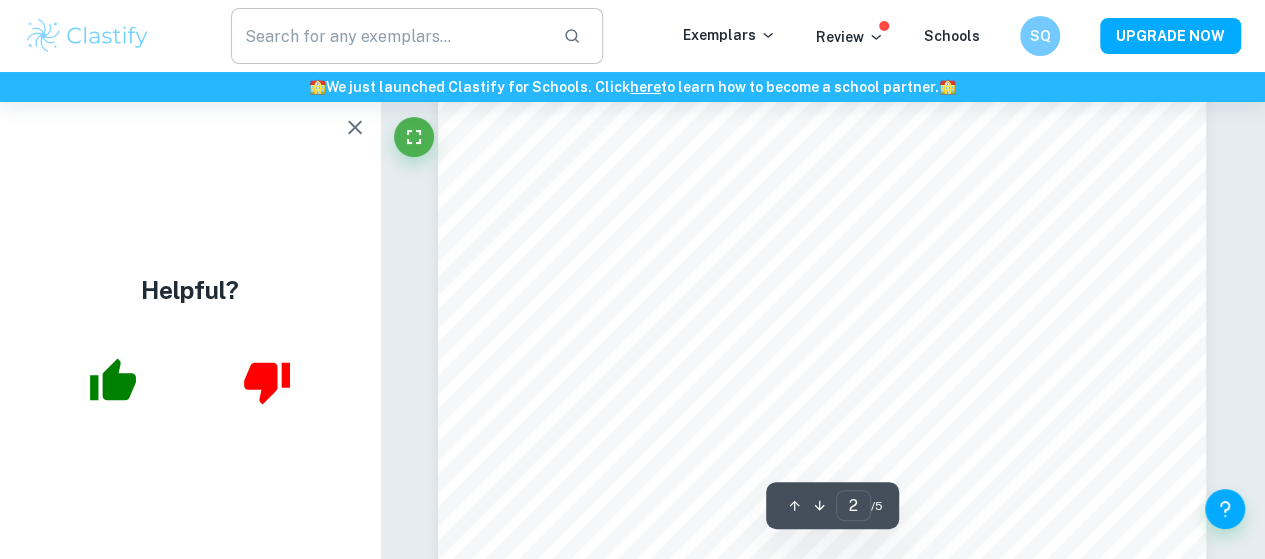 scroll, scrollTop: 1370, scrollLeft: 0, axis: vertical 